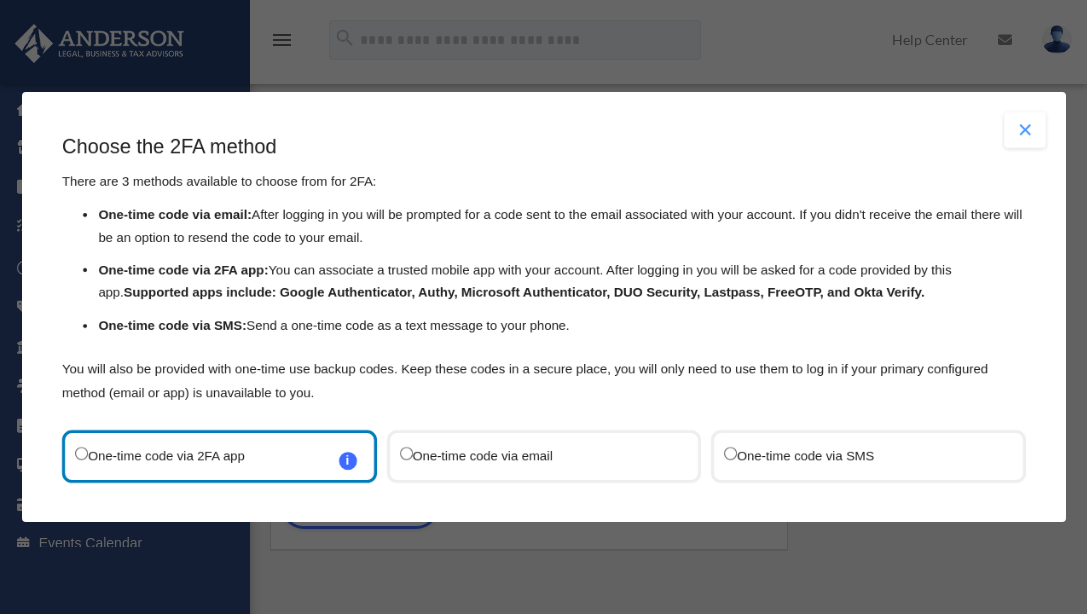 scroll, scrollTop: 0, scrollLeft: 0, axis: both 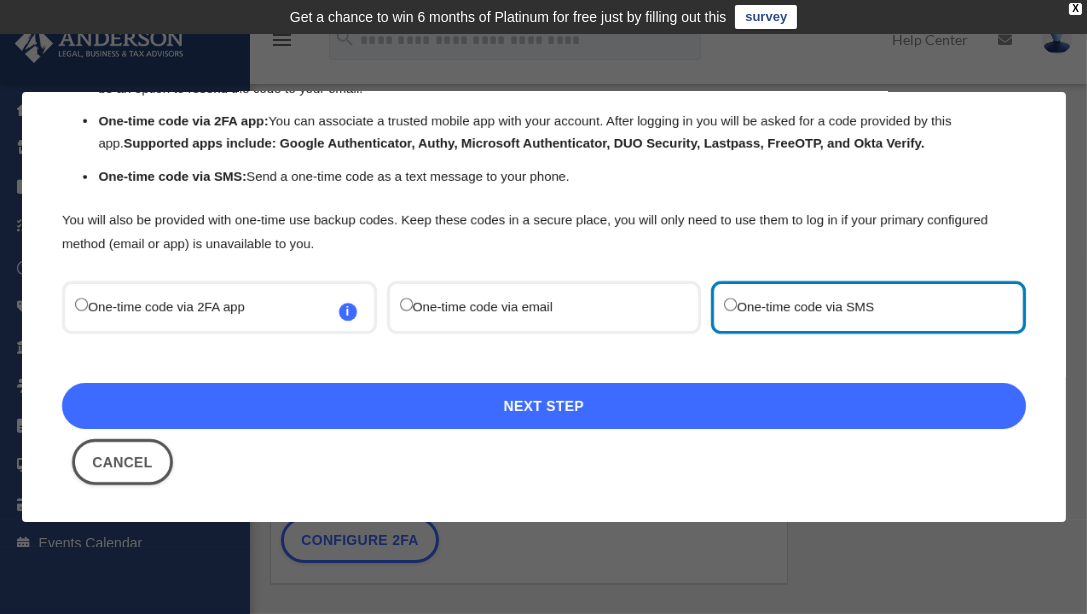 click on "Next Step" at bounding box center [544, 406] 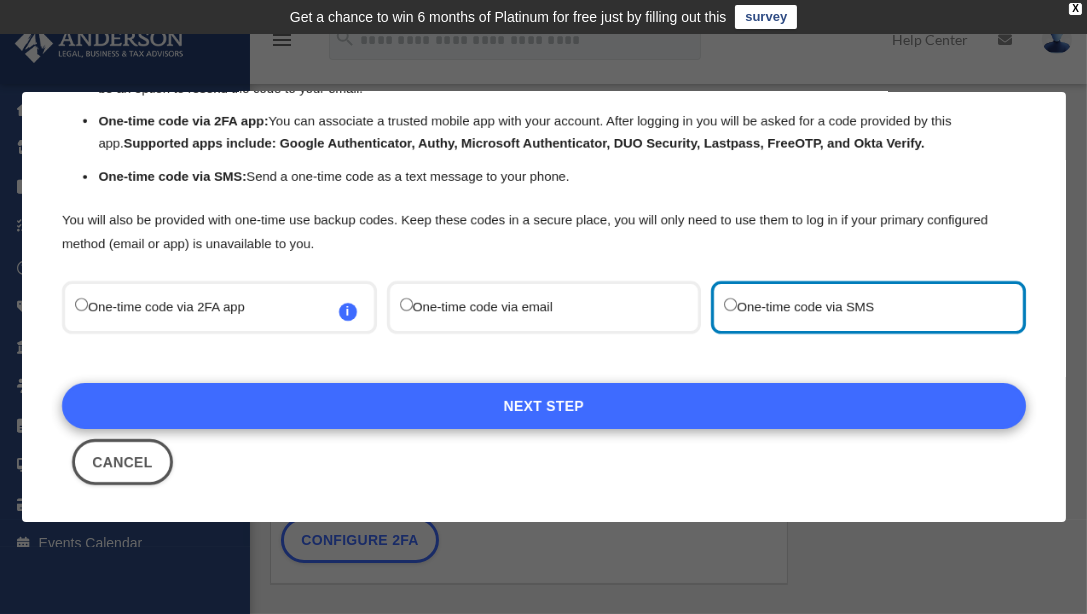 scroll, scrollTop: 0, scrollLeft: 0, axis: both 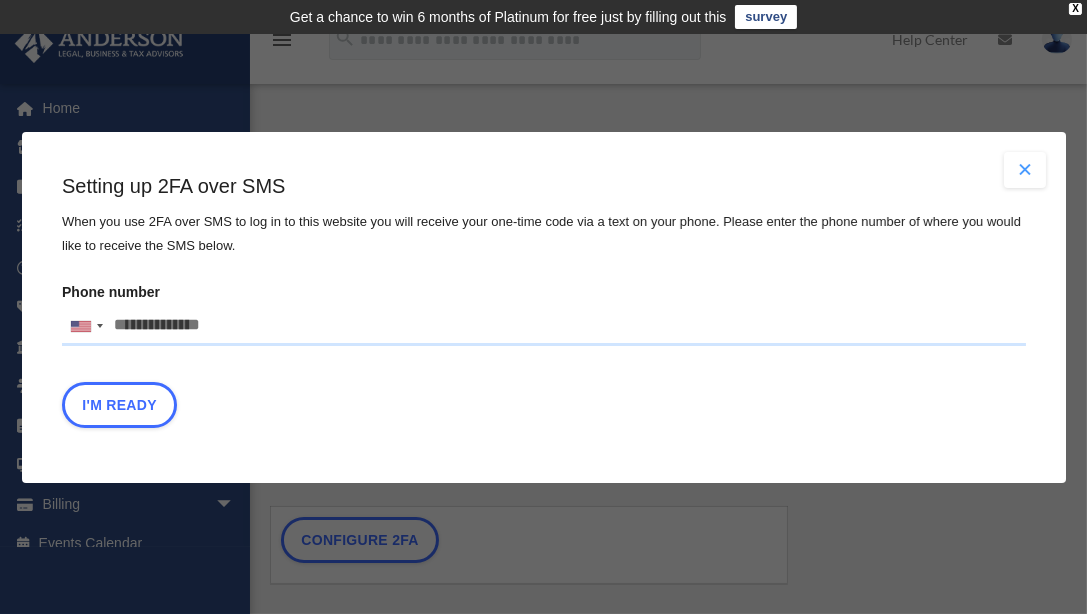 click on "Phone number						 United States +1 United Kingdom +44 Afghanistan (‫افغانستان‬‎) +93 Albania (Shqipëri) +355 Algeria (‫الجزائر‬‎) +213 American Samoa +1 Andorra +376 Angola +244 Anguilla +1 Antigua and Barbuda +1 Argentina +54 Armenia (Հայաստան) +374 Aruba +297 Ascension Island +247 Australia +61 Austria (Österreich) +43 Azerbaijan (Azərbaycan) +994 Bahamas +1 Bahrain (‫البحرين‬‎) +973 Bangladesh (বাংলাদেশ) +880 Barbados +1 Belarus (Беларусь) +375 Belgium (België) +32 Belize +501 Benin (Bénin) +229 Bermuda +1 Bhutan (འབྲུག) +975 Bolivia +591 Bosnia and Herzegovina (Босна и Херцеговина) +387 Botswana +267 Brazil (Brasil) +55 British Indian Ocean Territory +246 British Virgin Islands +1 Brunei +673 Bulgaria (България) +359 Burkina Faso +226 Burundi (Uburundi) +257 Cambodia (កម្ពុជា) +855 Cameroon (Cameroun) +237 Canada +1 Cape Verde (Kabu Verdi) +238 Caribbean Netherlands +599" at bounding box center (544, 326) 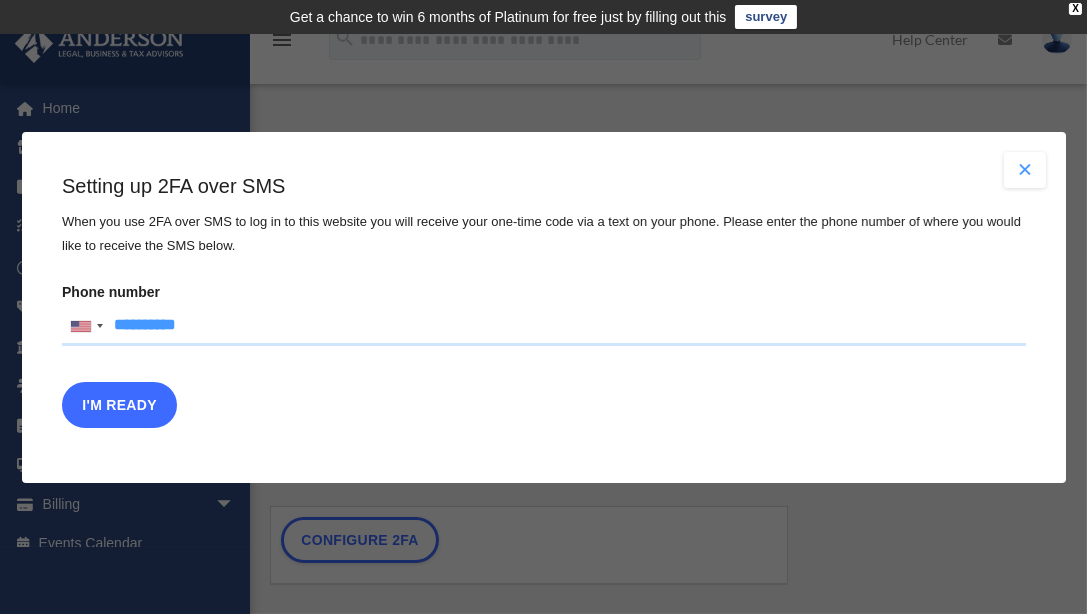 click on "I'm Ready" at bounding box center (119, 404) 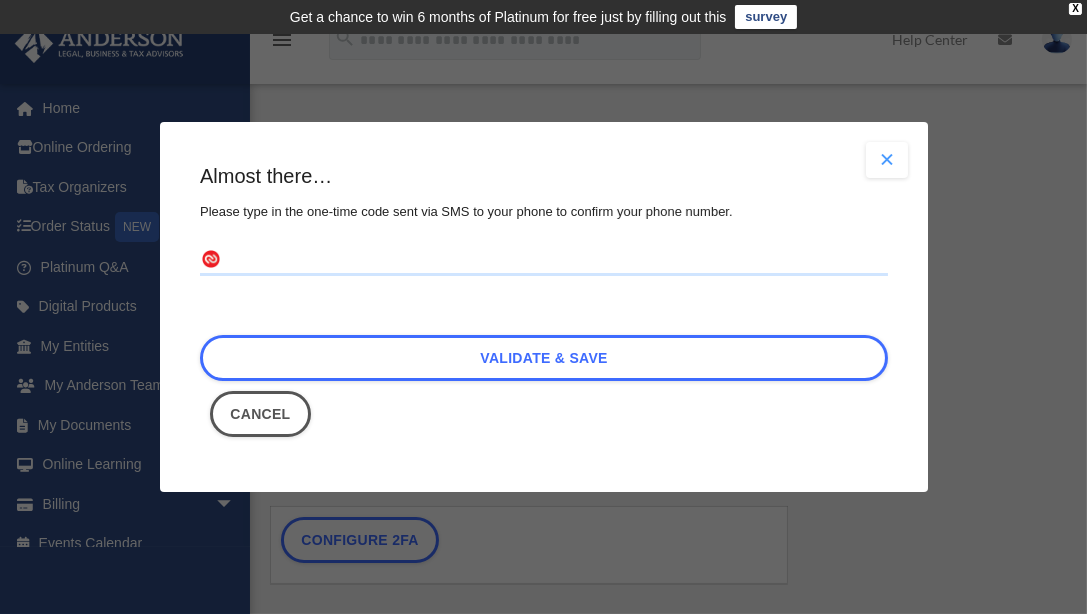click at bounding box center (544, 260) 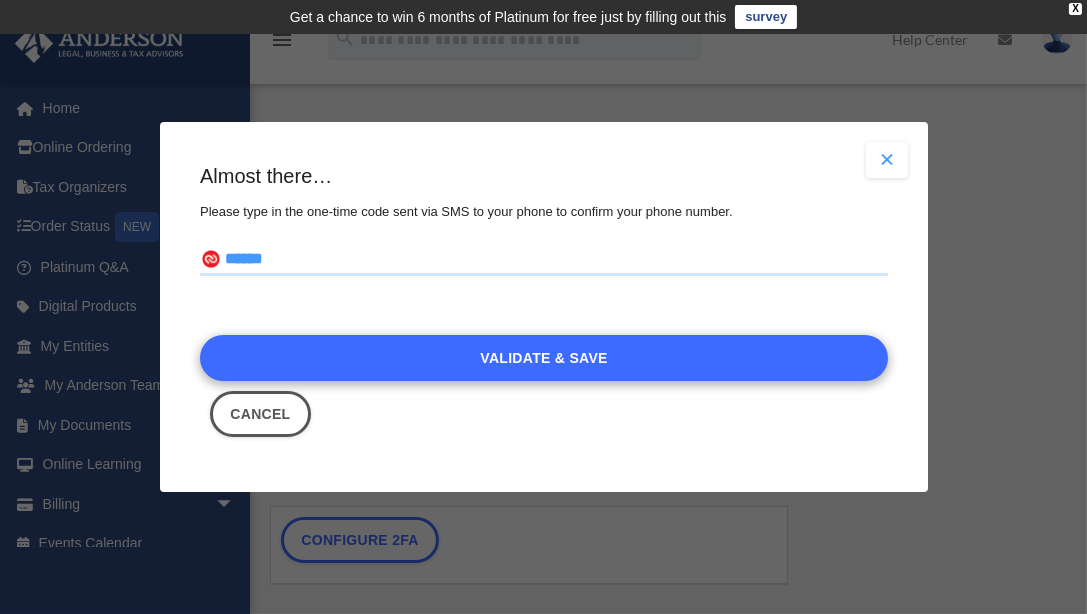 type on "******" 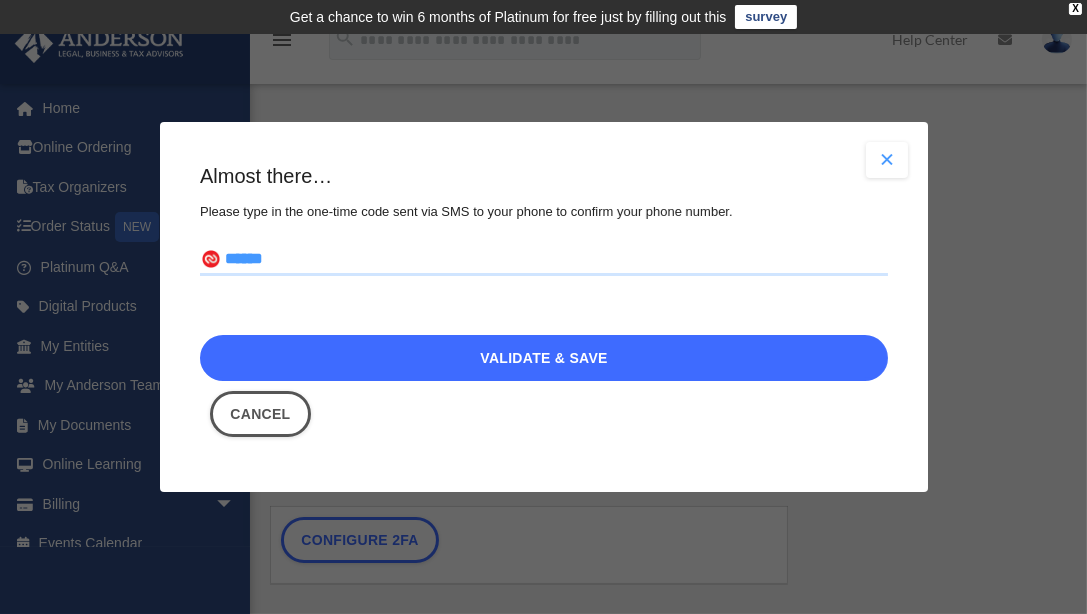 click on "Validate & Save" at bounding box center [544, 358] 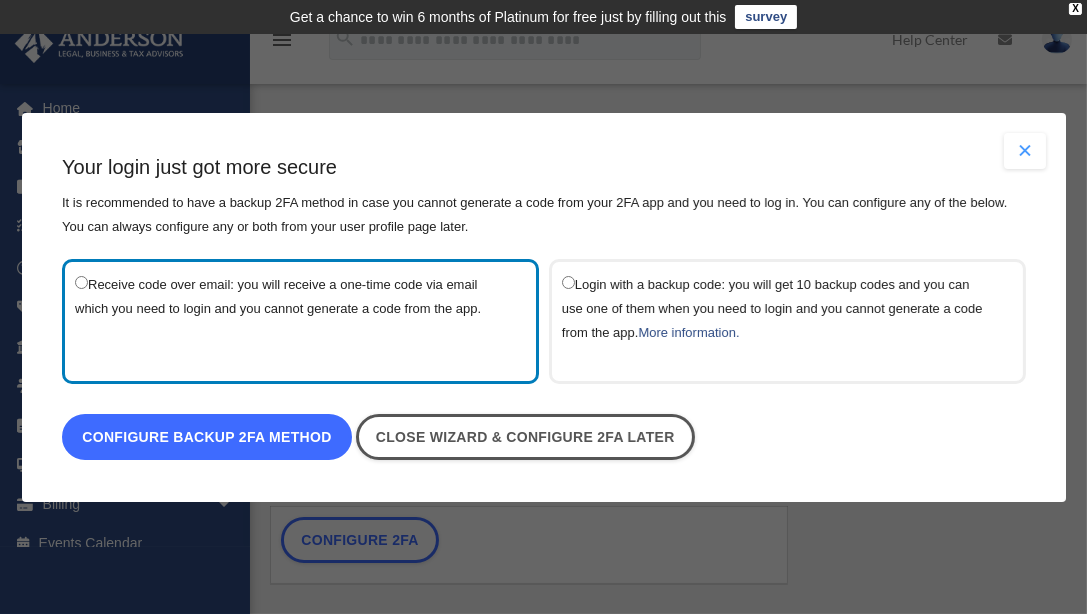 click on "Configure backup 2FA method" at bounding box center (207, 437) 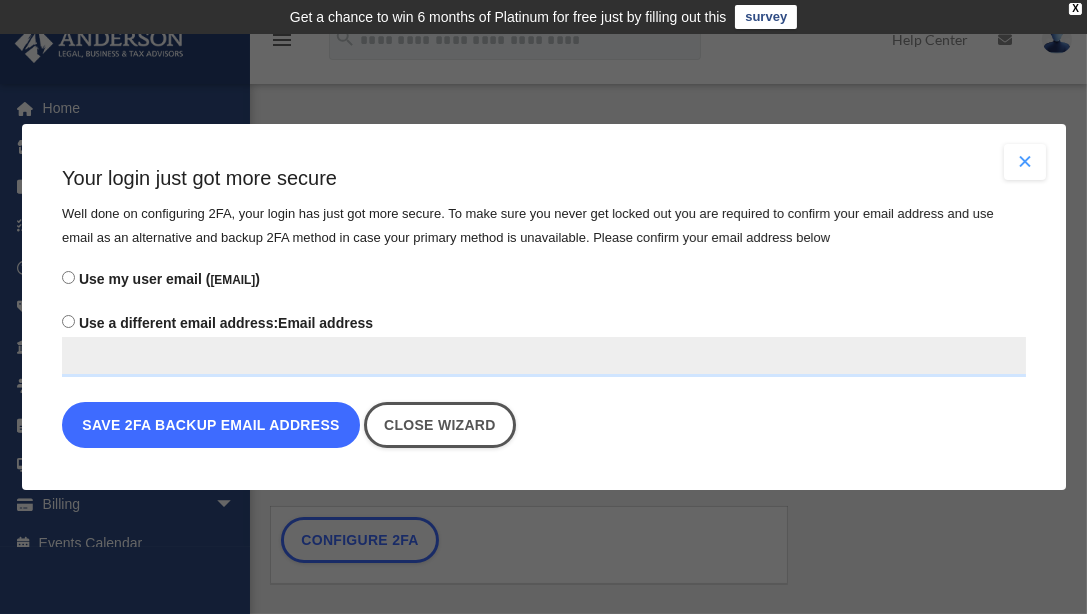 click on "Save 2FA backup email address" at bounding box center (211, 425) 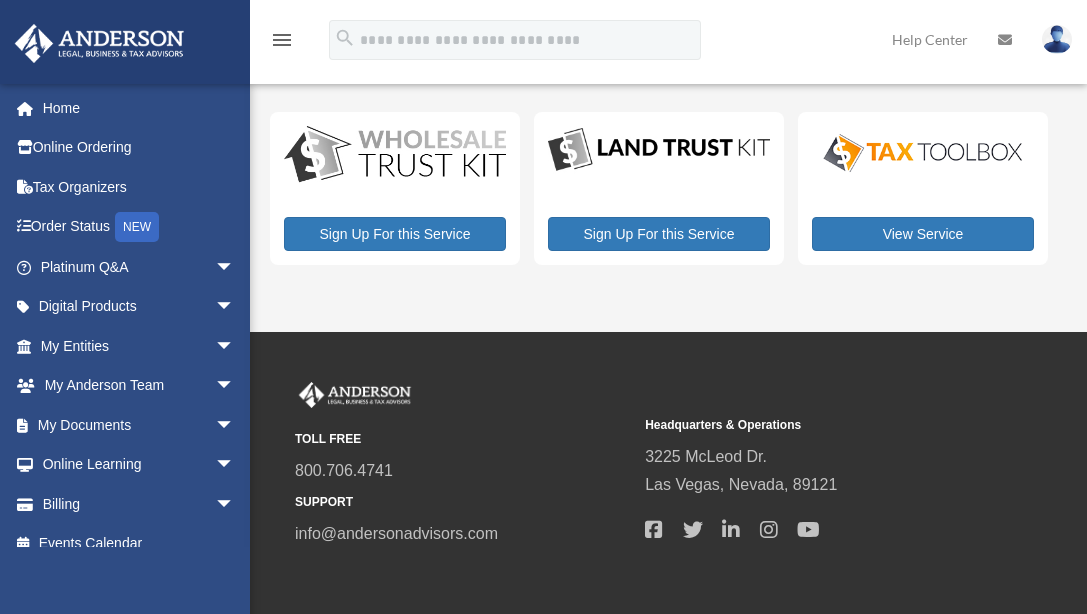 scroll, scrollTop: 0, scrollLeft: 0, axis: both 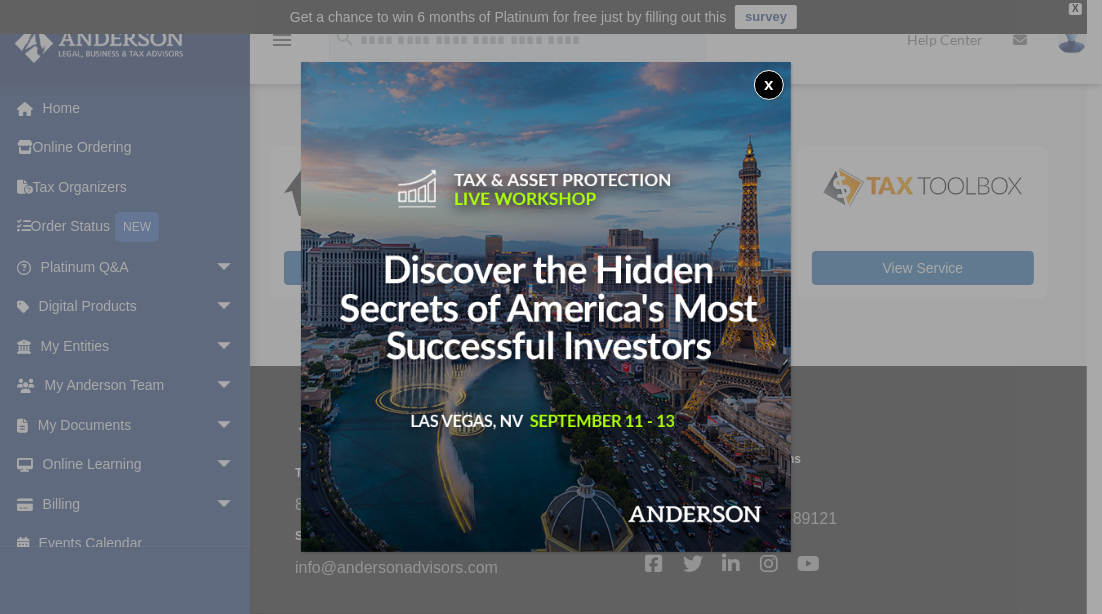 click on "x" at bounding box center (769, 85) 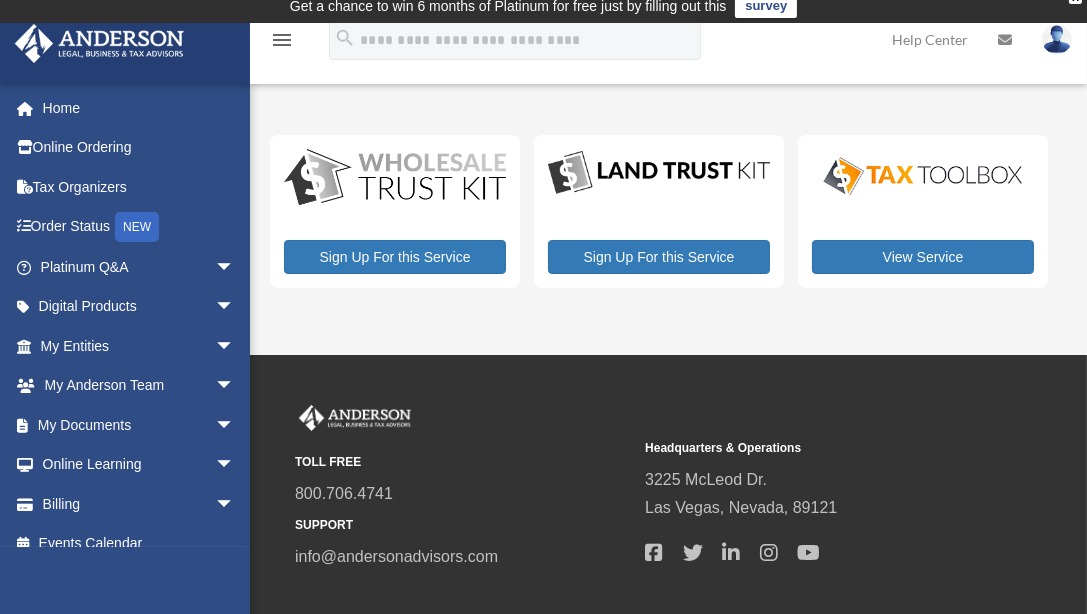 scroll, scrollTop: 0, scrollLeft: 0, axis: both 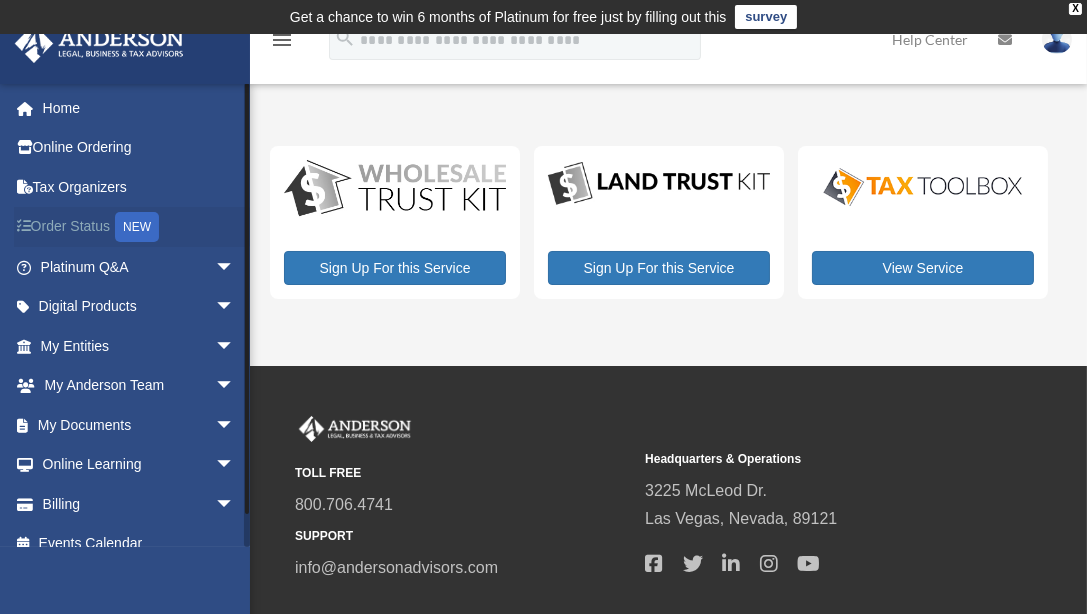 click on "Order Status  NEW" at bounding box center [139, 227] 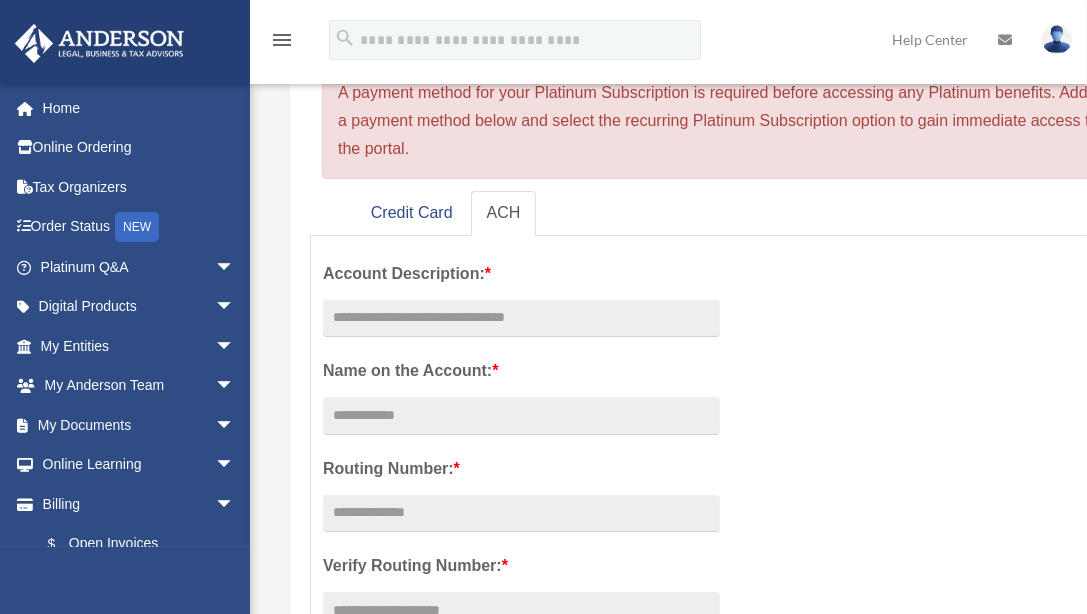 scroll, scrollTop: 216, scrollLeft: 0, axis: vertical 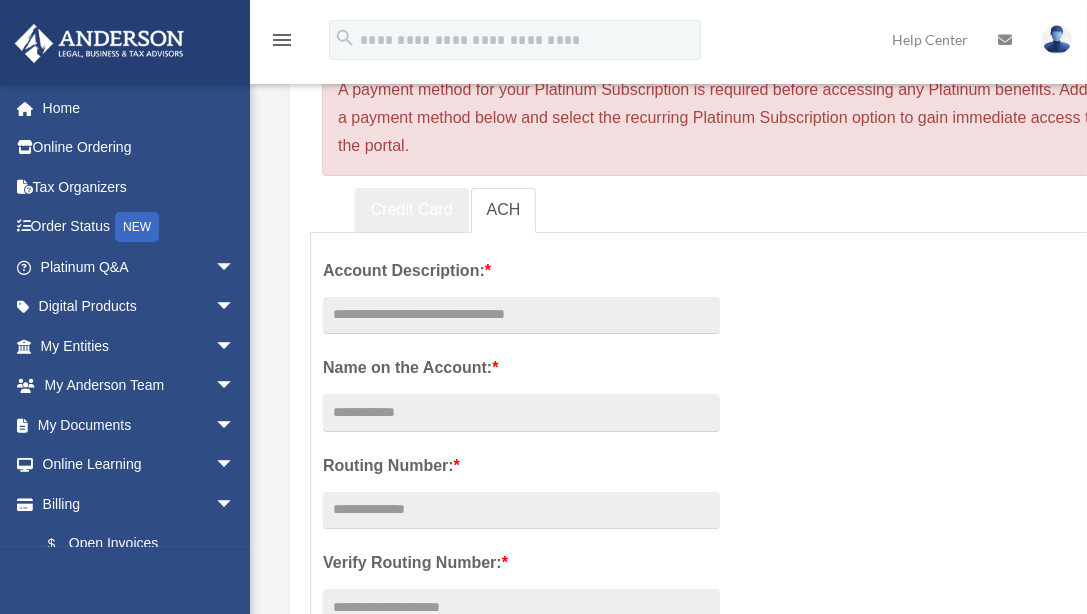 click on "Credit Card" at bounding box center [412, 210] 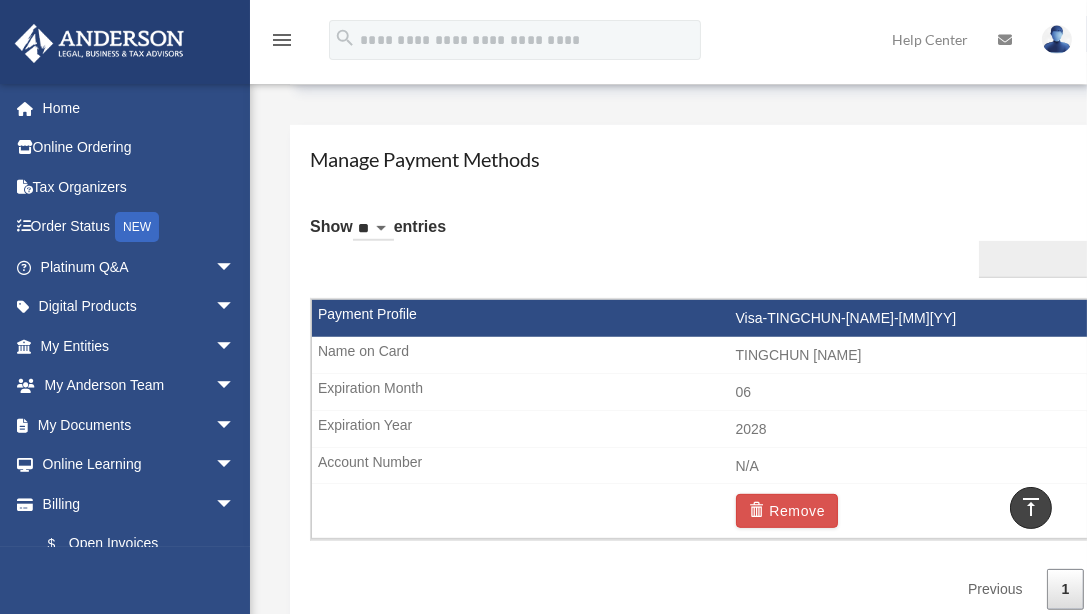 scroll, scrollTop: 1134, scrollLeft: 0, axis: vertical 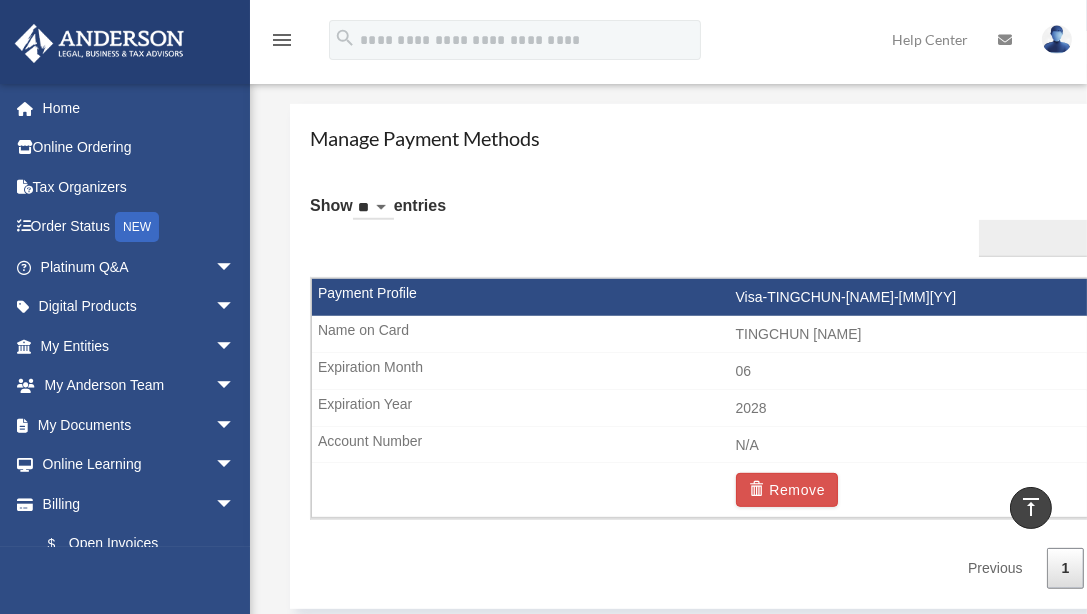 click on "[BRAND]-[FIRST]-[LAST]-[NUMBER]" at bounding box center (735, 298) 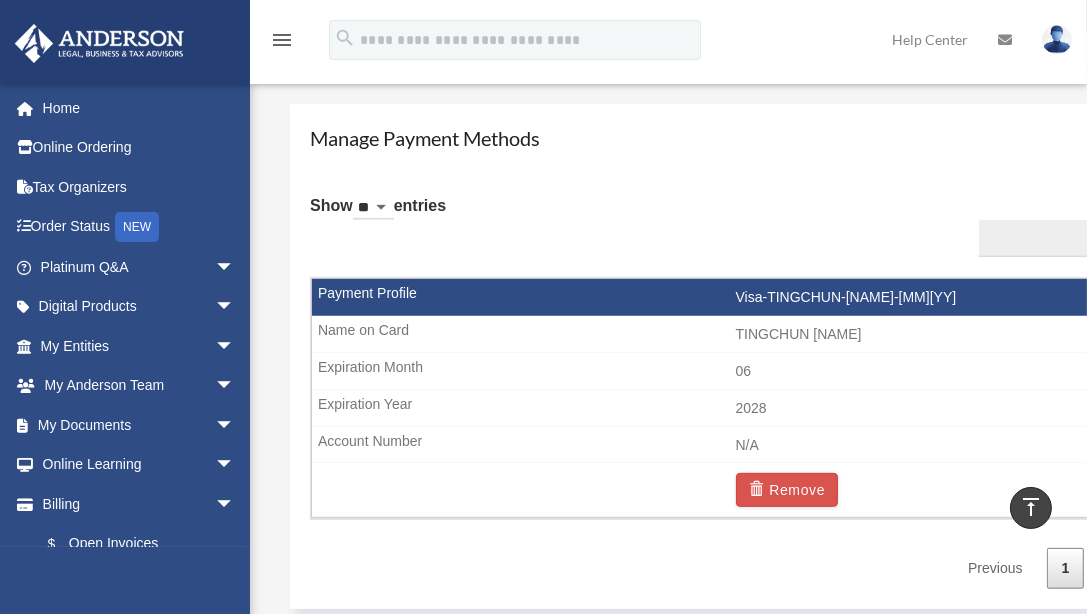 click on "** ** ** ***" at bounding box center (373, 208) 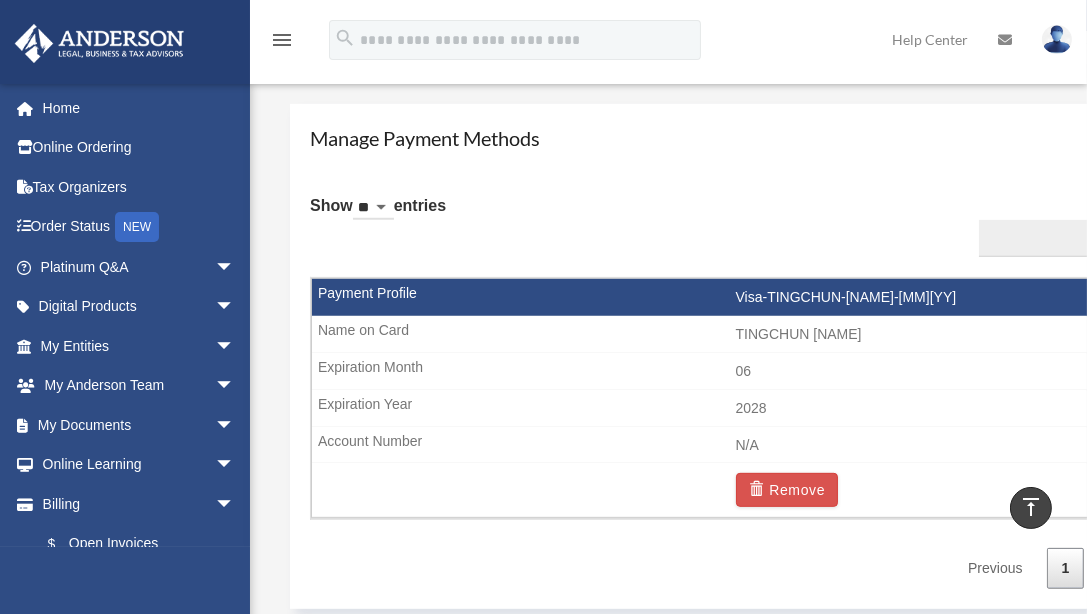 click on "[BRAND]-[FIRST]-[LAST]-[NUMBER]" at bounding box center [735, 298] 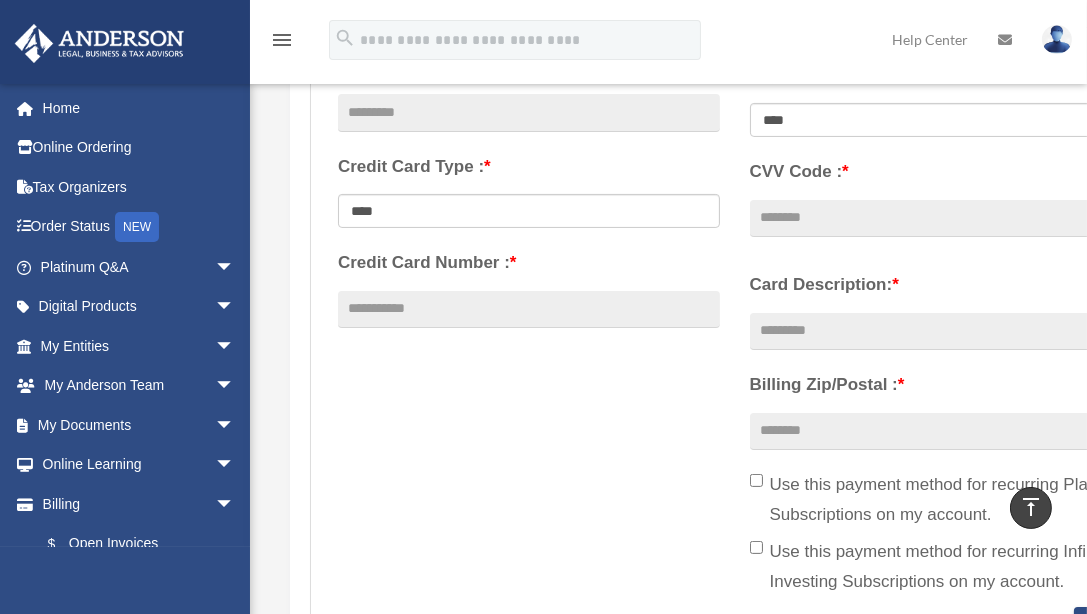 scroll, scrollTop: 604, scrollLeft: 0, axis: vertical 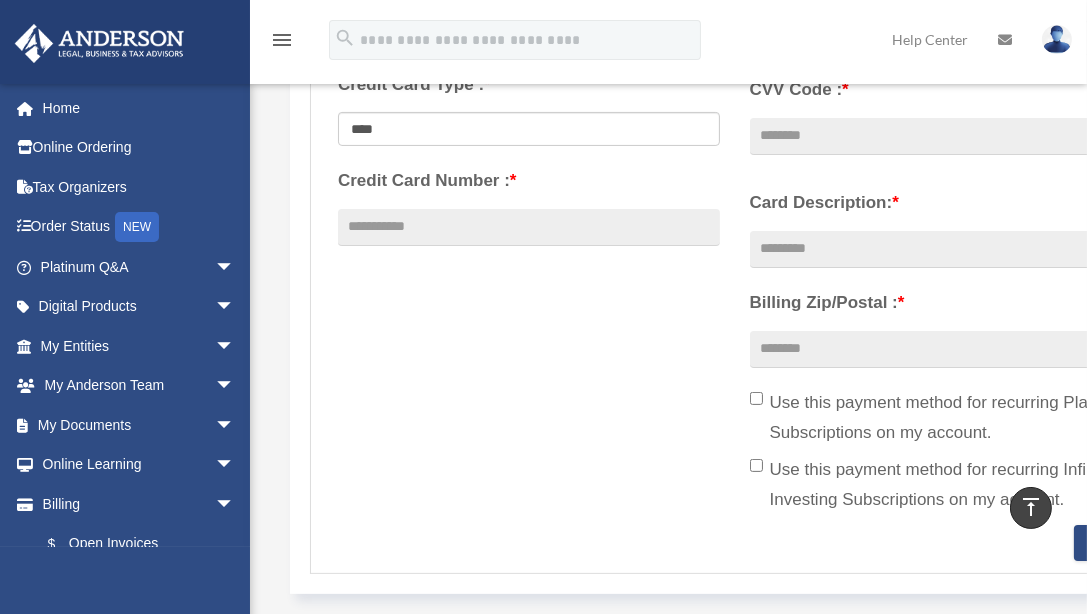 click on "Add A Payment Method
×
A payment method for your Platinum Subscription is required before accessing any Platinum
benefits. Add a payment method below and select the recurring Platinum Subscription option
to gain immediate access to the portal.
Credit Card
ACH
* * * ****" at bounding box center [755, 87] 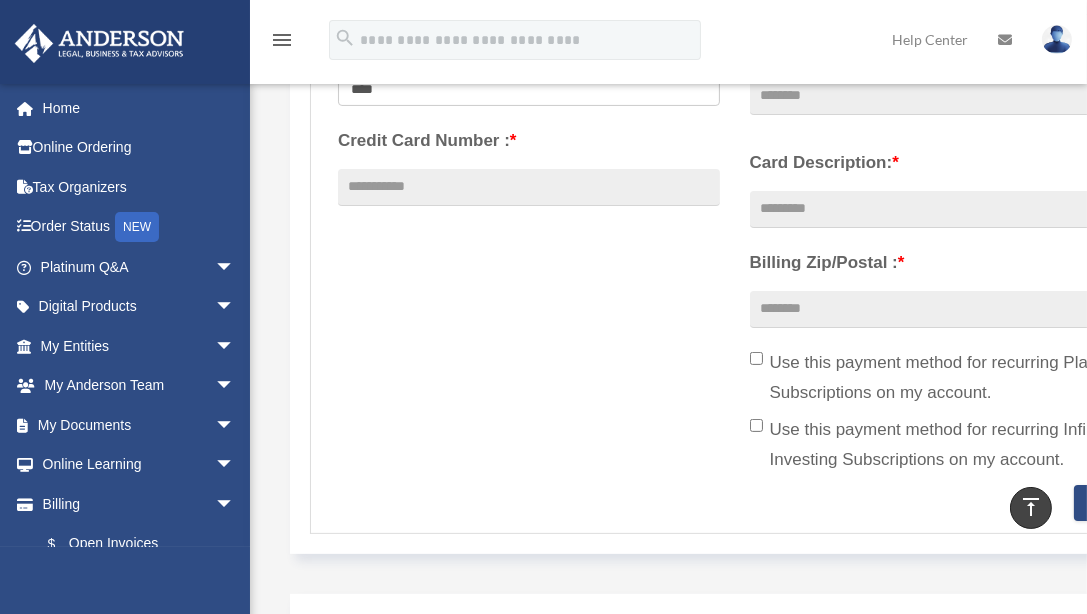 scroll, scrollTop: 649, scrollLeft: 0, axis: vertical 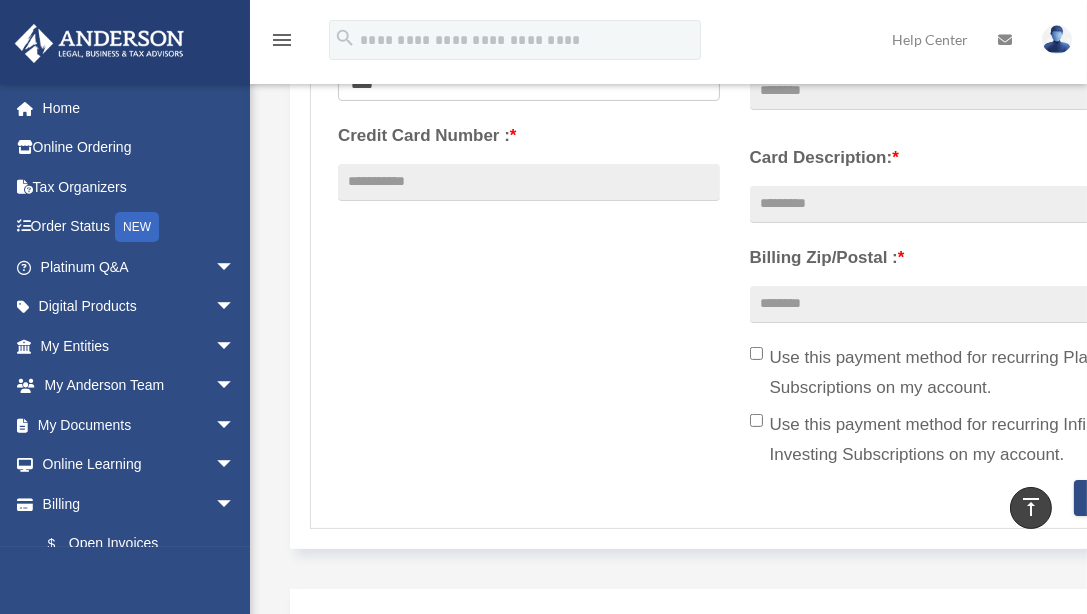 click on "Manage Payment Methods
Show  ** ** ** ***  entries Search:
Payment Profile Name On Card/Account Exp. Month Exp. Year Account Number Remove
Visa-TINGCHUN-Huang-0731
TINGCHUN Huang
06
2028
N/A
Remove
Showing 1 to 1 of 1 entries Previous 1 Next" at bounding box center (734, 841) 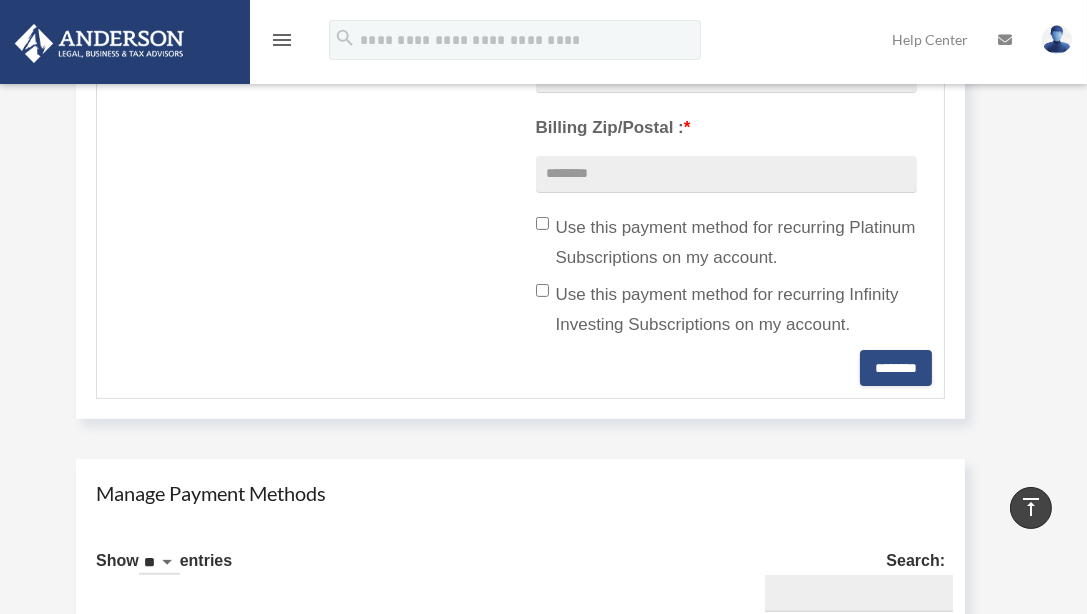 scroll, scrollTop: 785, scrollLeft: 0, axis: vertical 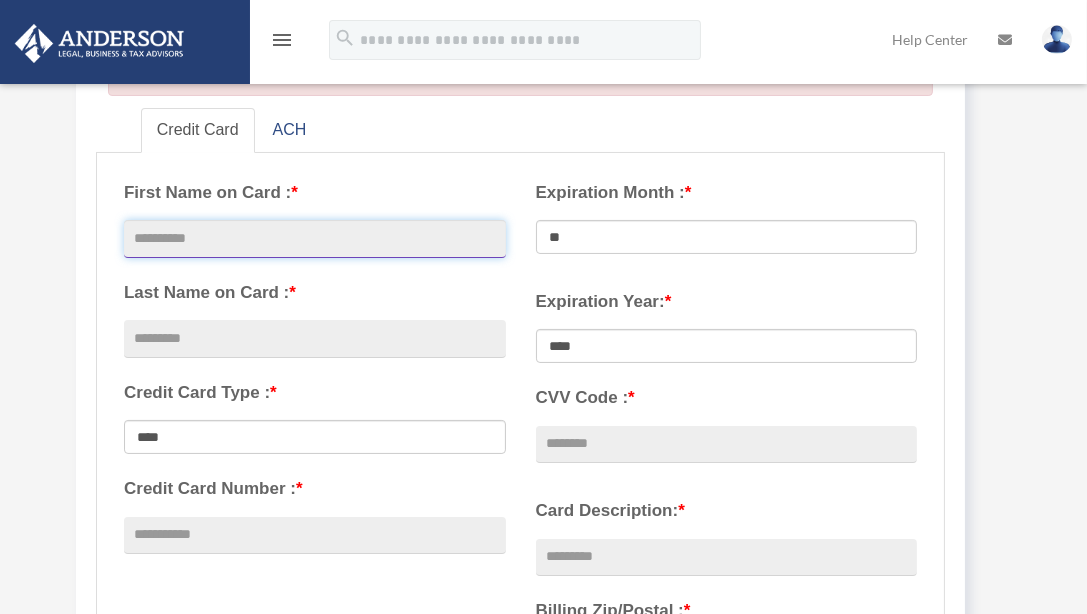 click at bounding box center (315, 239) 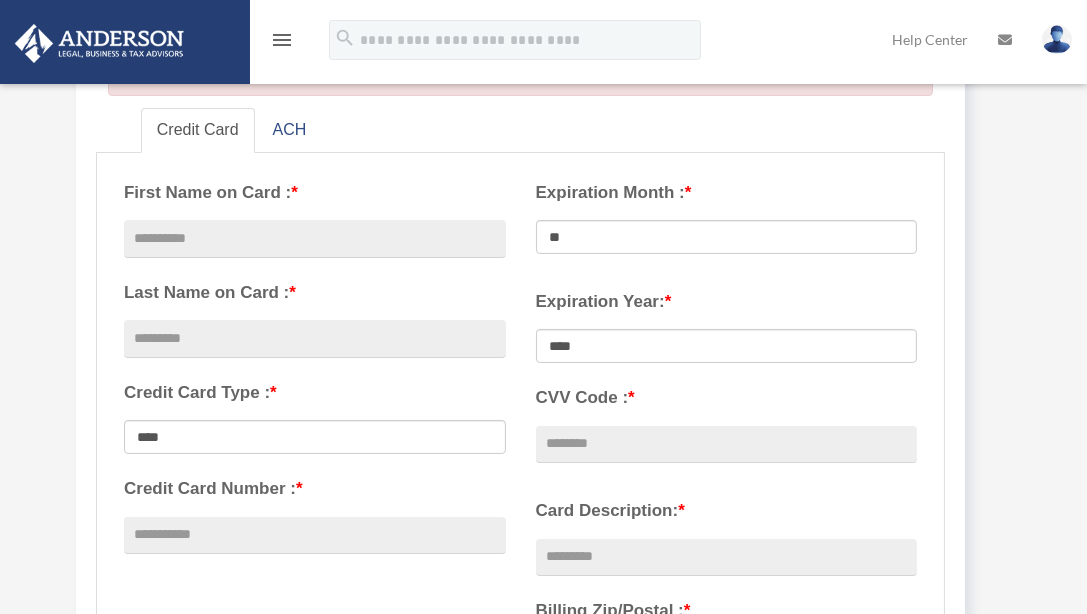 type on "*****" 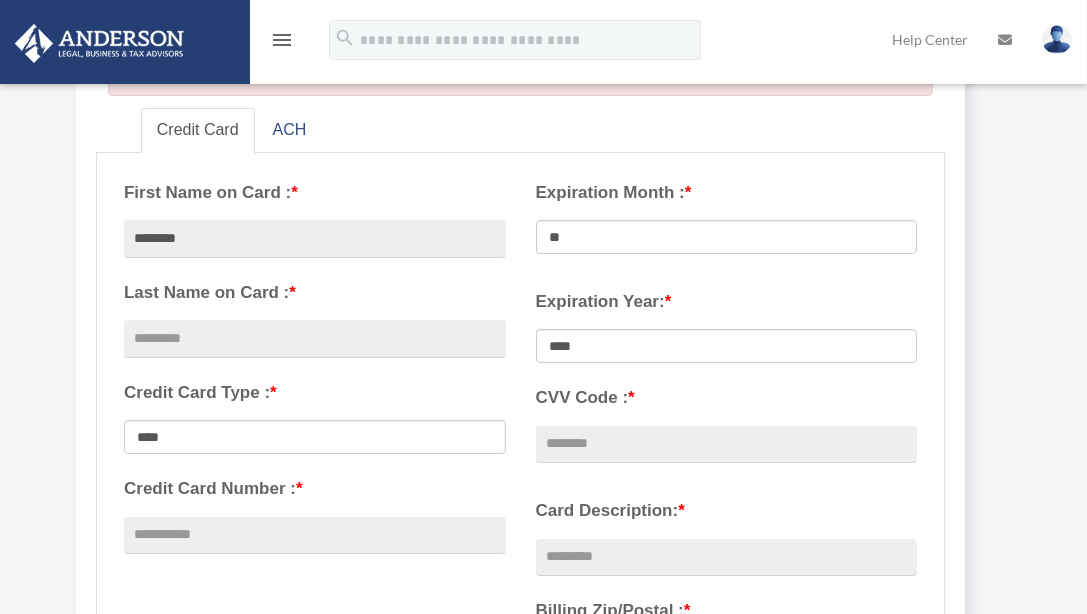 type on "*****" 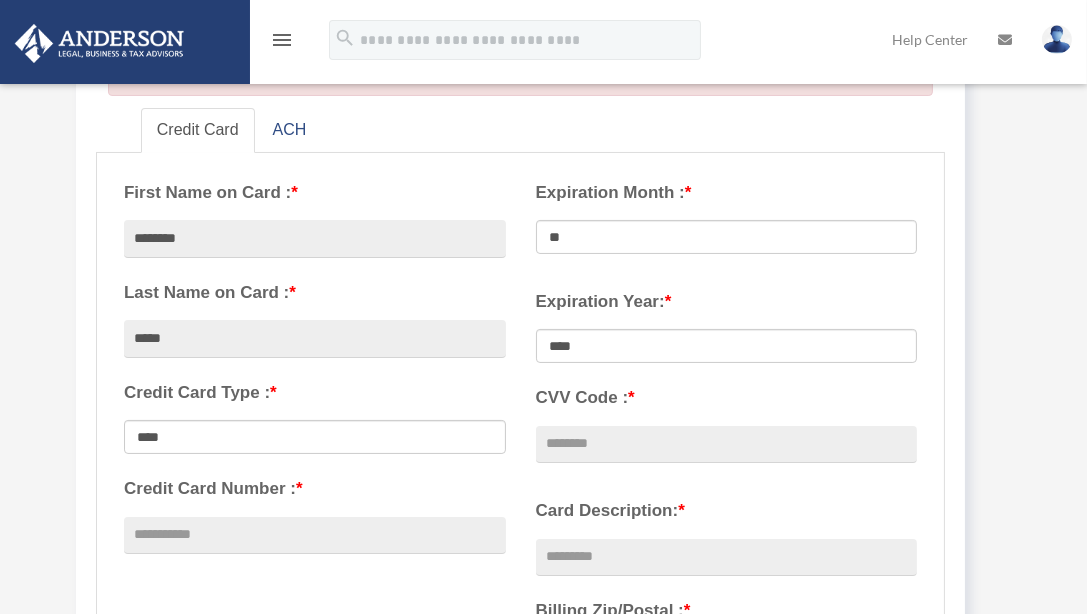 type on "**********" 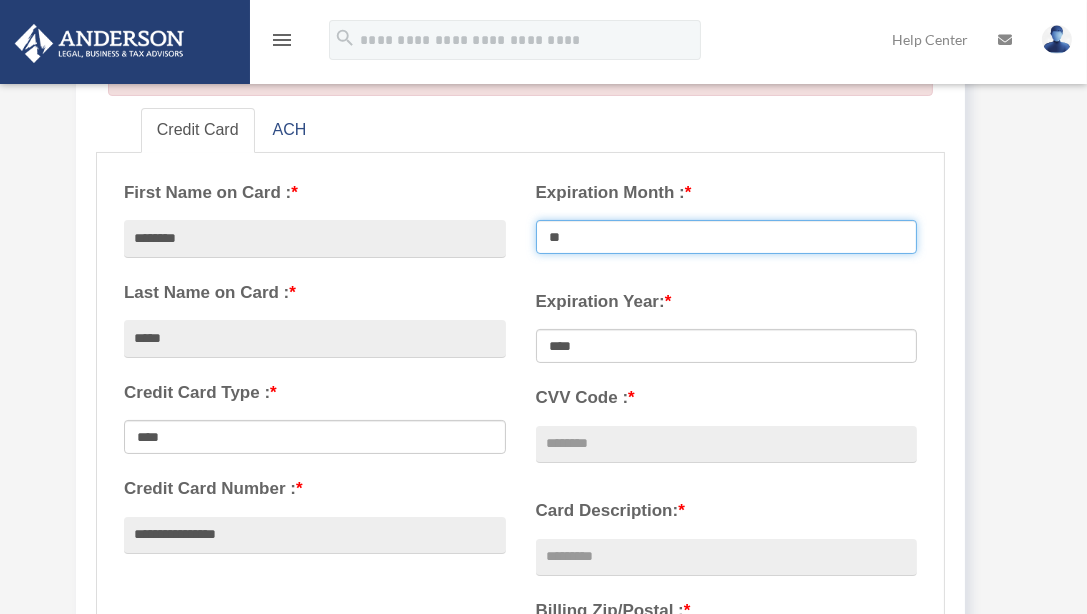 select on "**" 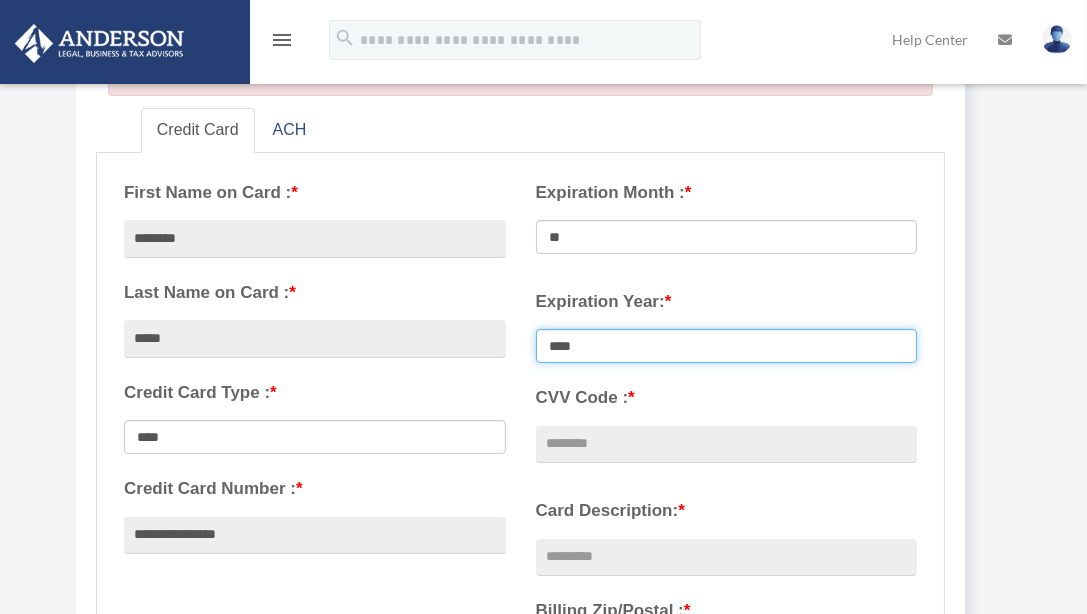 select on "****" 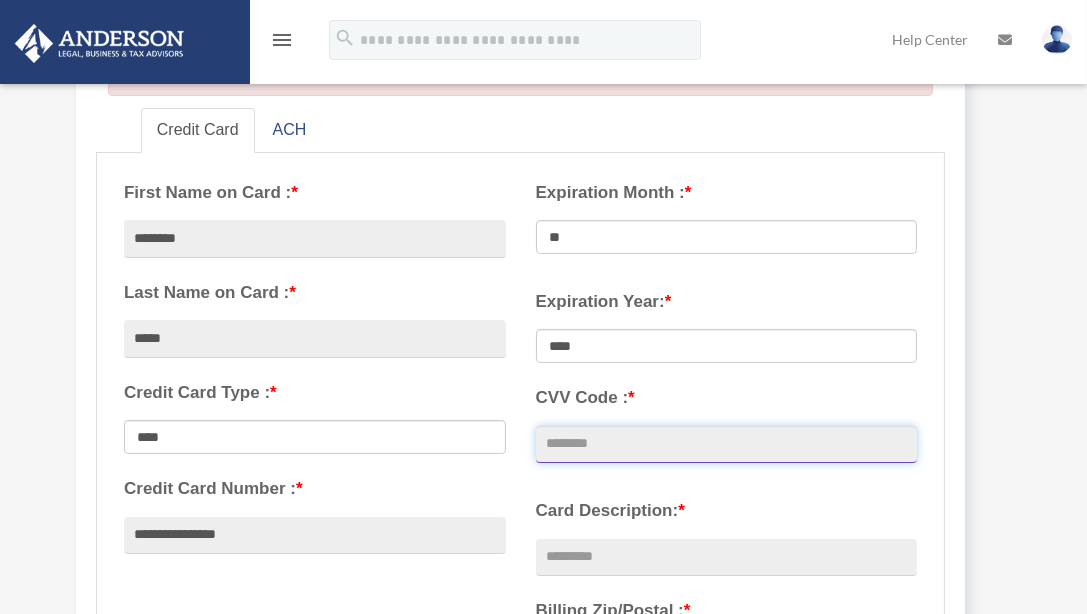 type on "***" 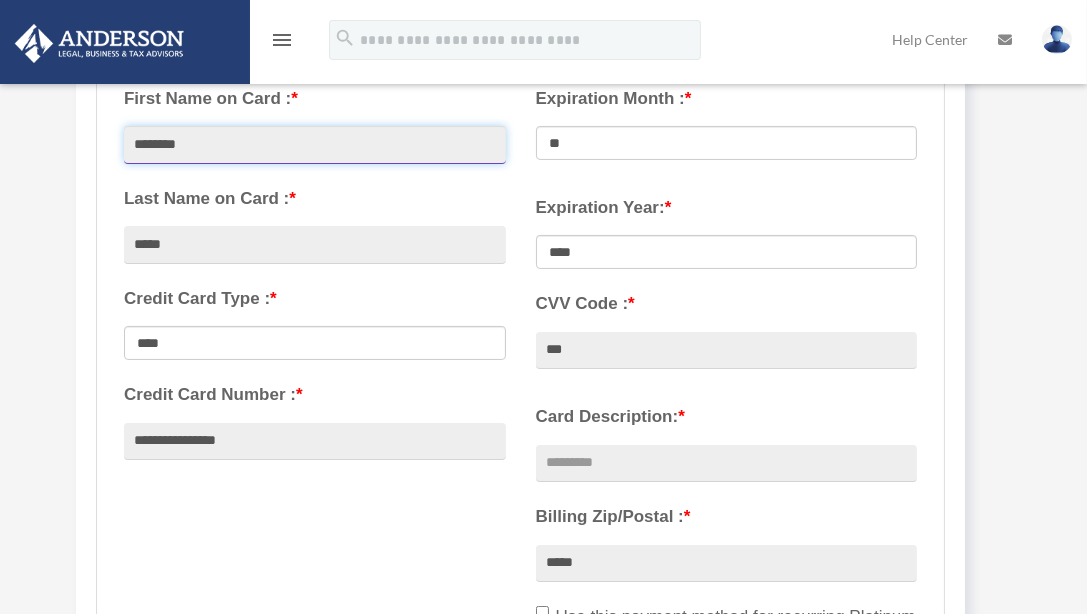 scroll, scrollTop: 431, scrollLeft: 0, axis: vertical 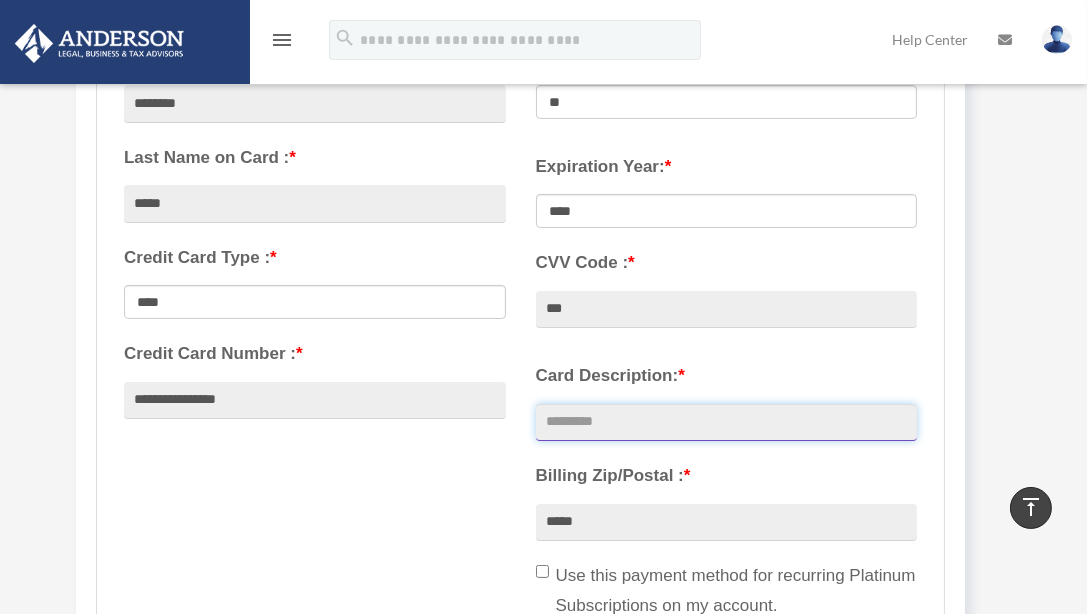 click on "Card Description: *" at bounding box center [727, 423] 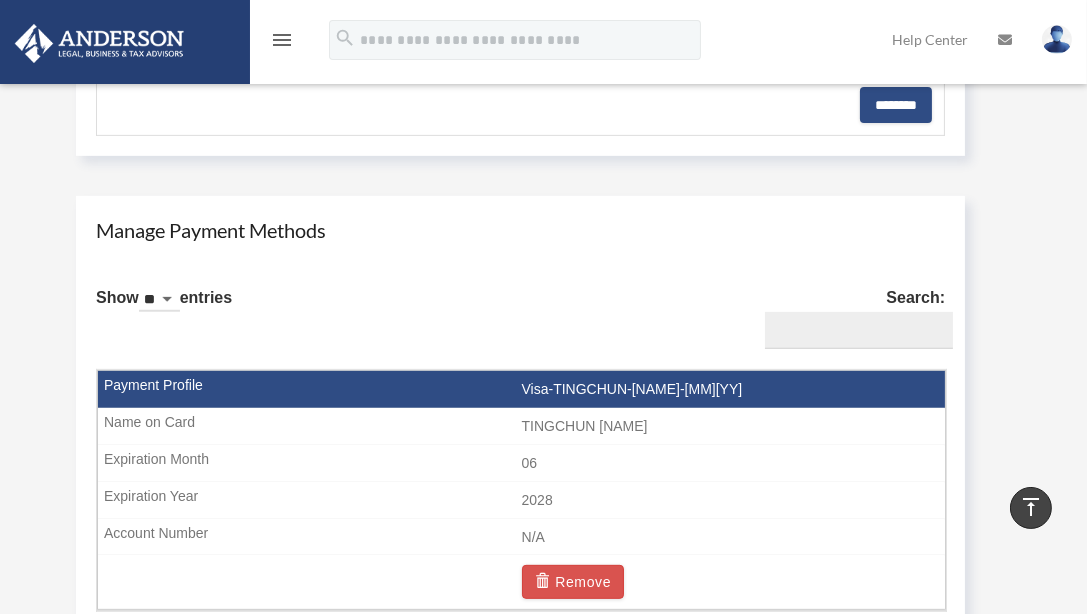 scroll, scrollTop: 1043, scrollLeft: 0, axis: vertical 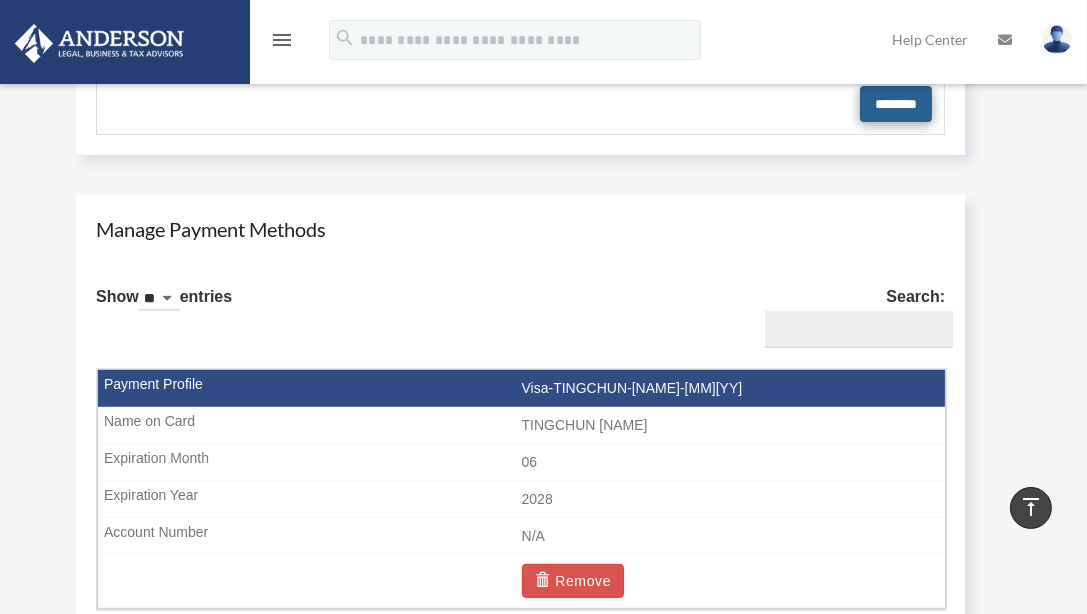type on "****" 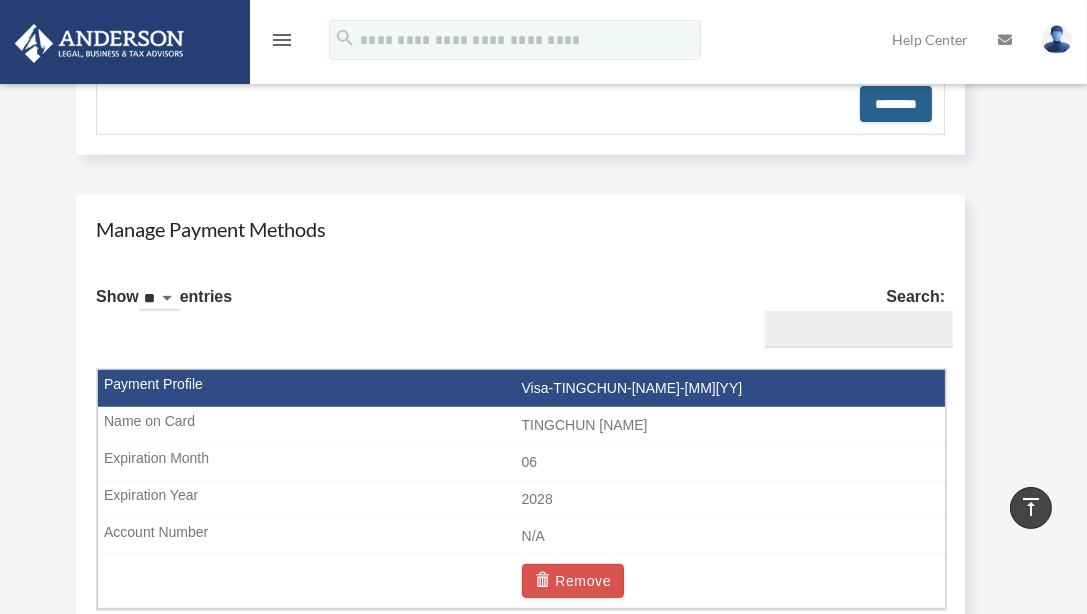 click on "********" at bounding box center [896, 104] 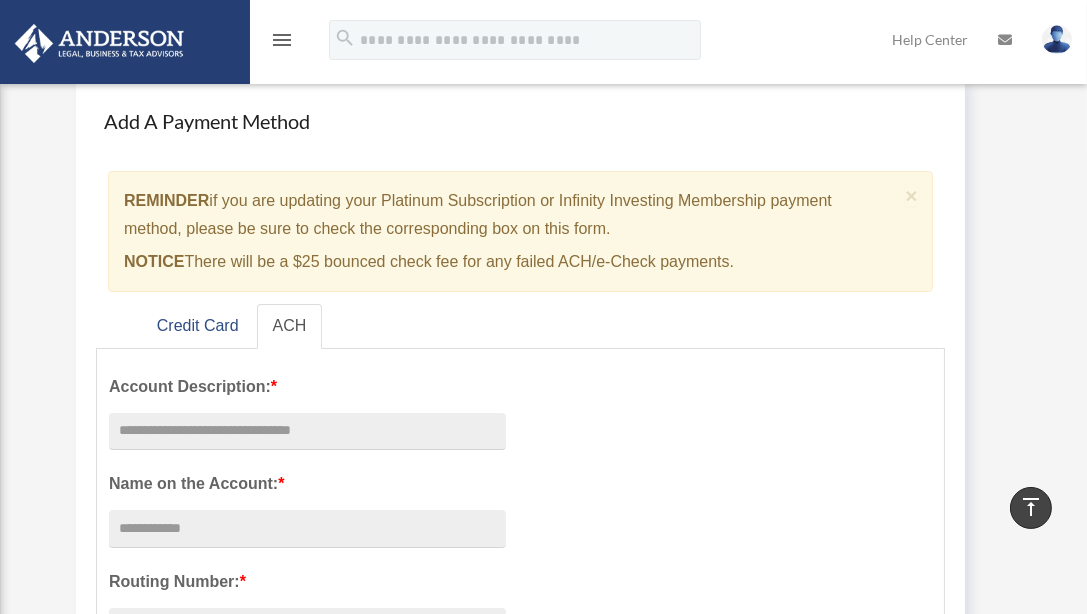 scroll, scrollTop: 0, scrollLeft: 0, axis: both 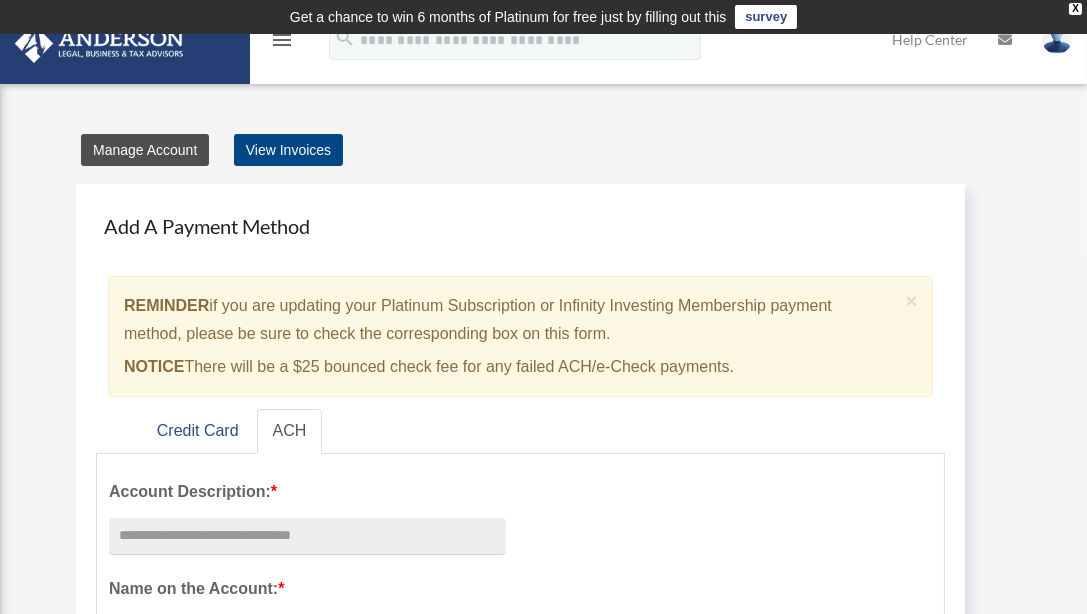 click on "Manage Account" at bounding box center (145, 150) 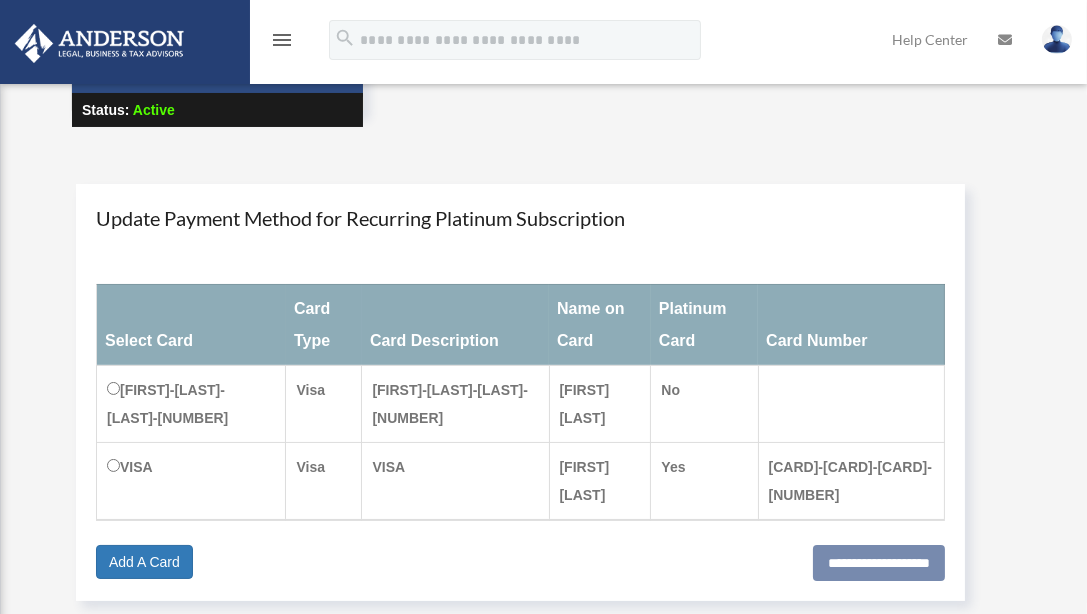 scroll, scrollTop: 0, scrollLeft: 0, axis: both 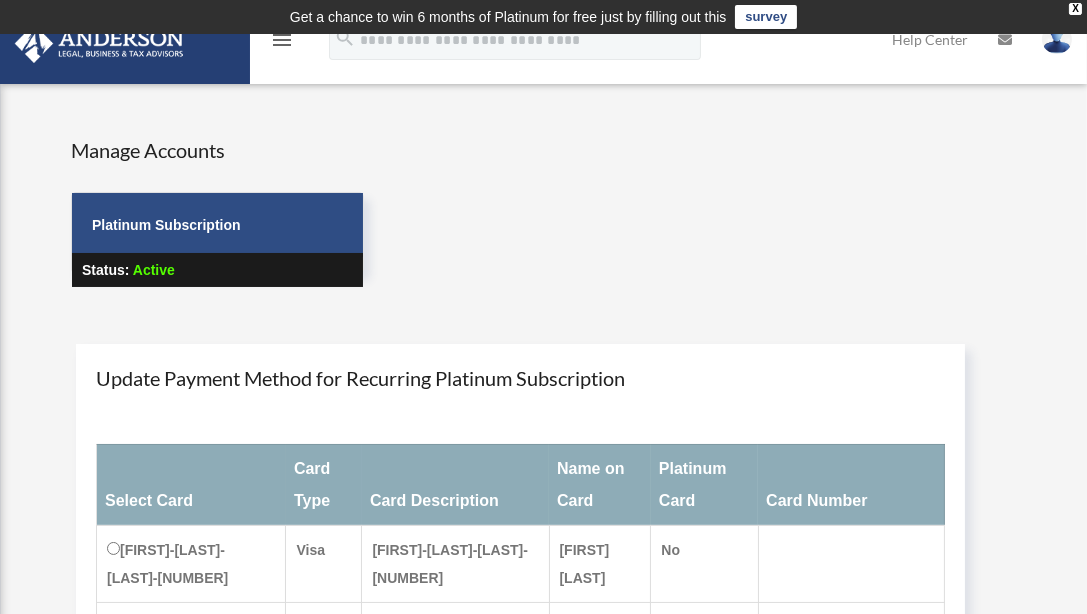 click on "menu" at bounding box center (282, 40) 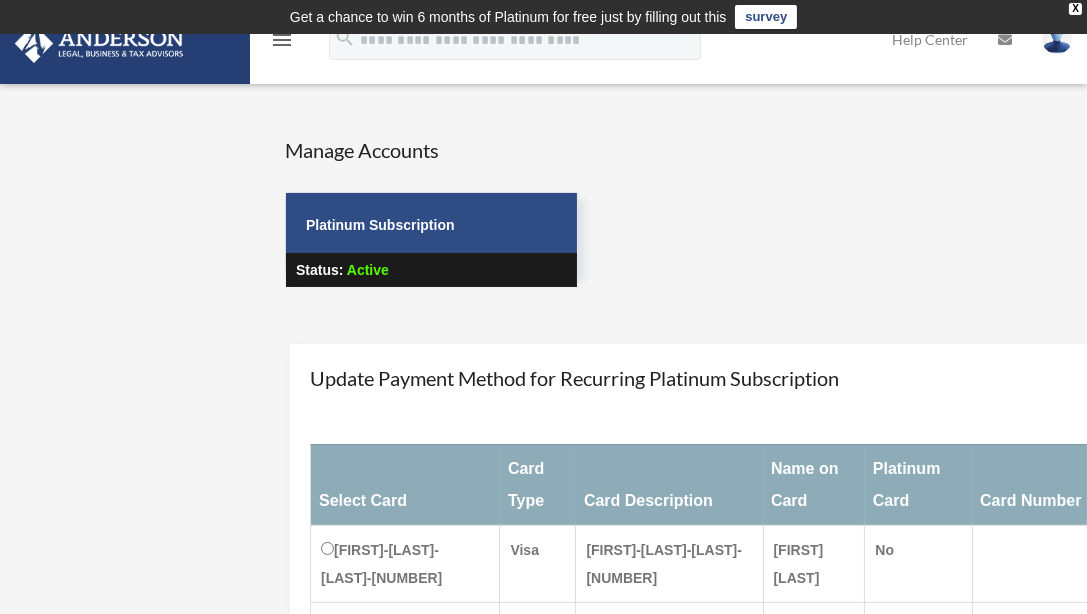 click on "menu" at bounding box center [282, 40] 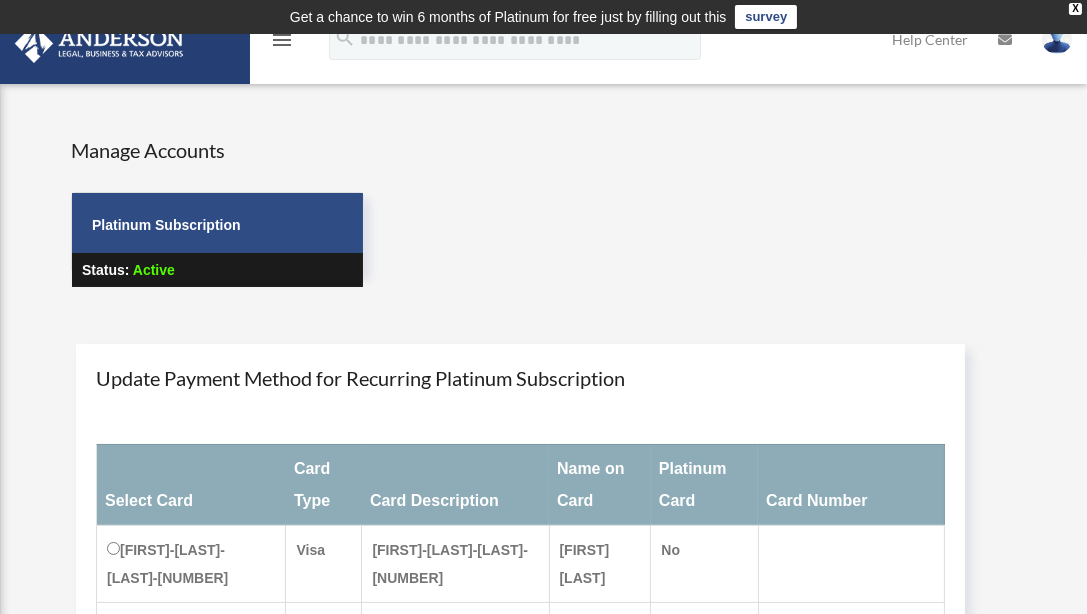 click on "menu" at bounding box center (282, 40) 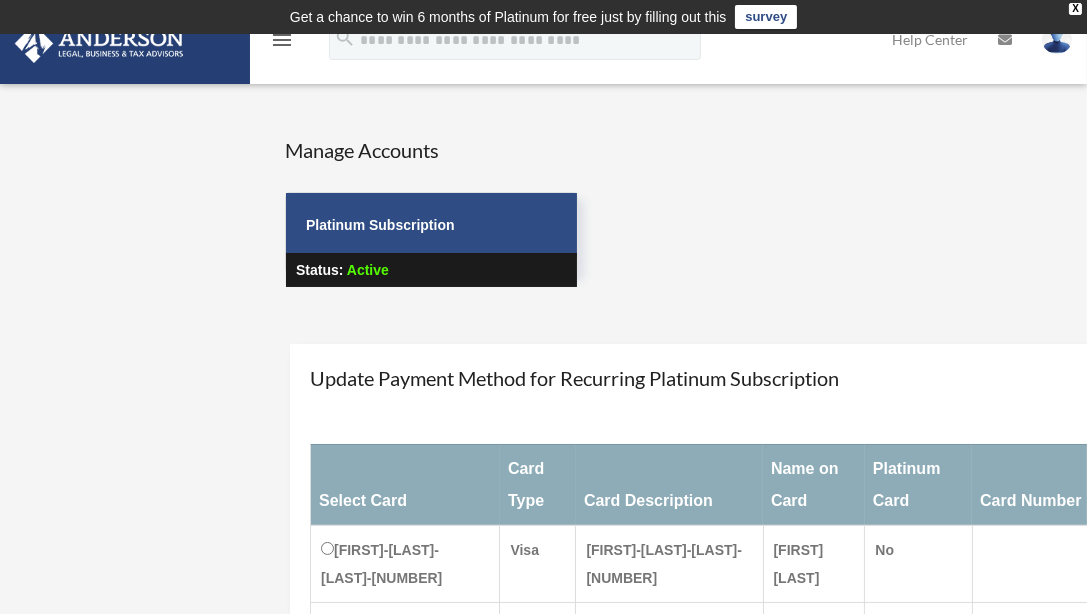 click at bounding box center (99, 43) 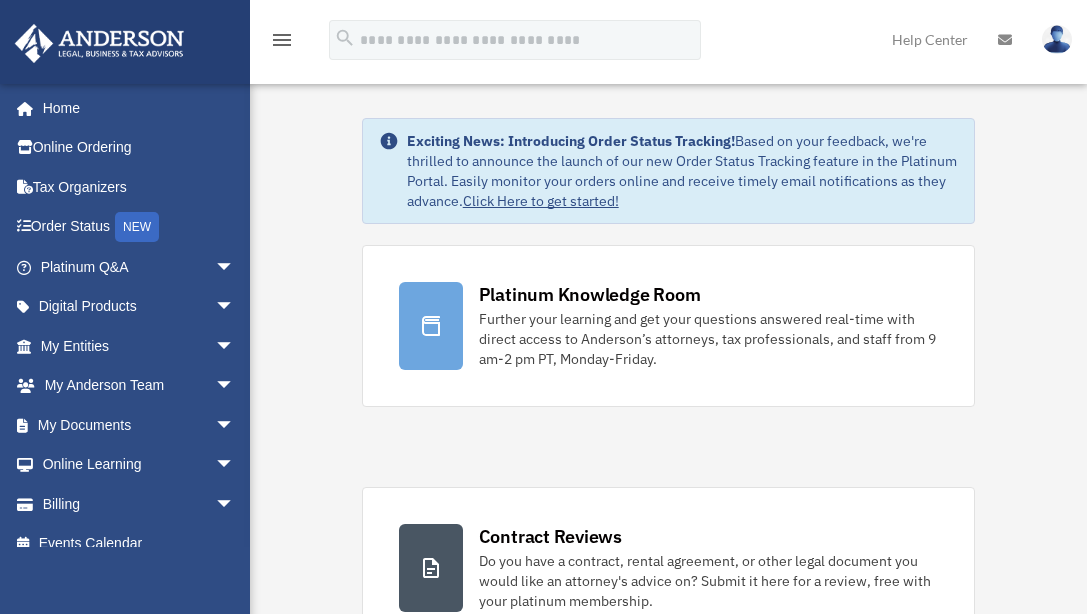 scroll, scrollTop: 0, scrollLeft: 0, axis: both 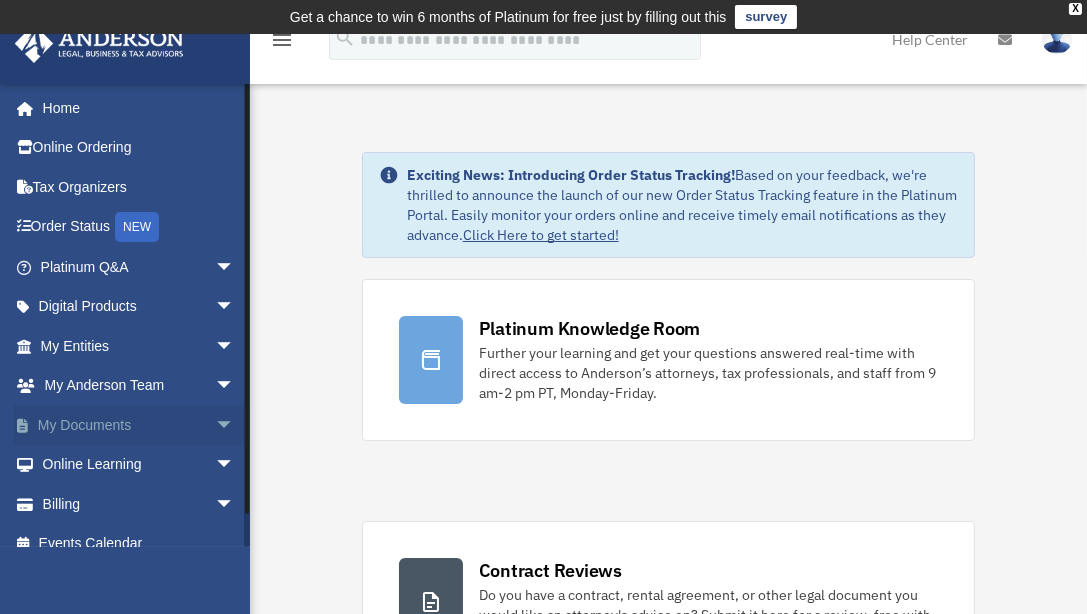 click on "My Documents arrow_drop_down" at bounding box center [139, 425] 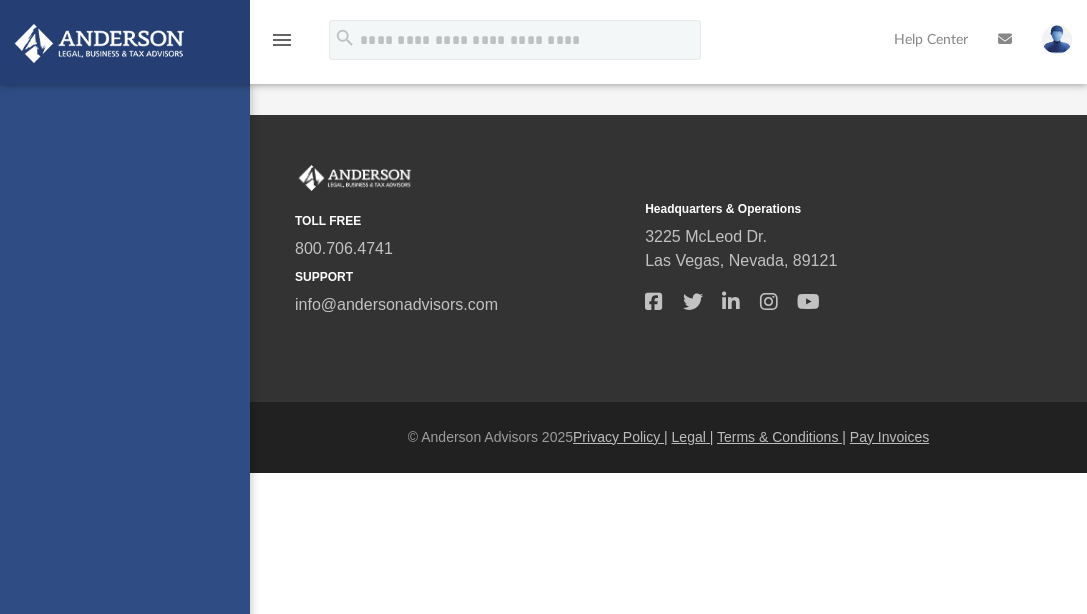 scroll, scrollTop: 0, scrollLeft: 0, axis: both 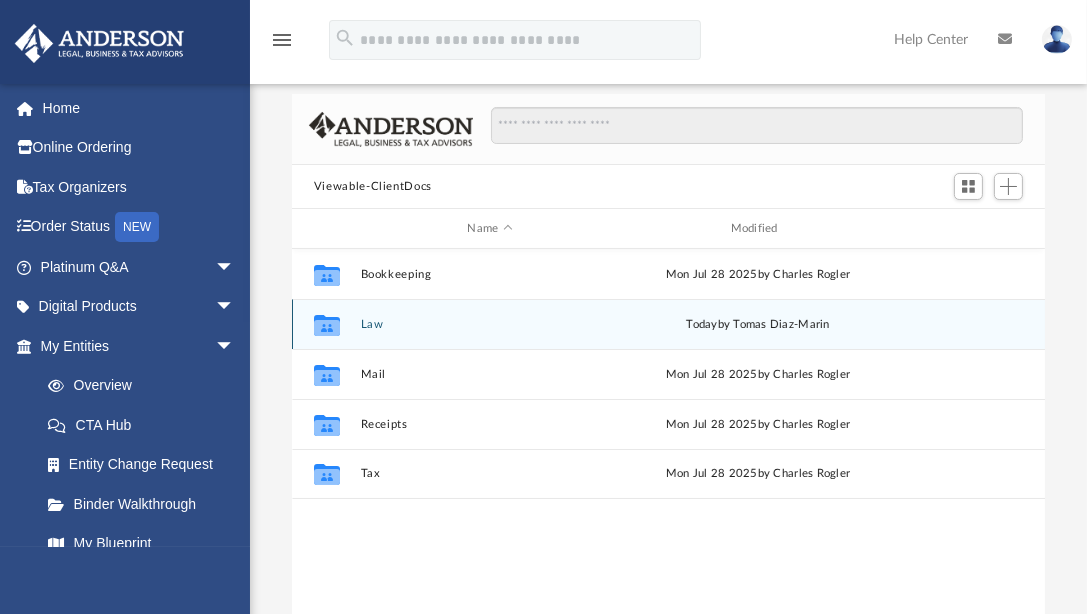 click on "Law" at bounding box center (489, 324) 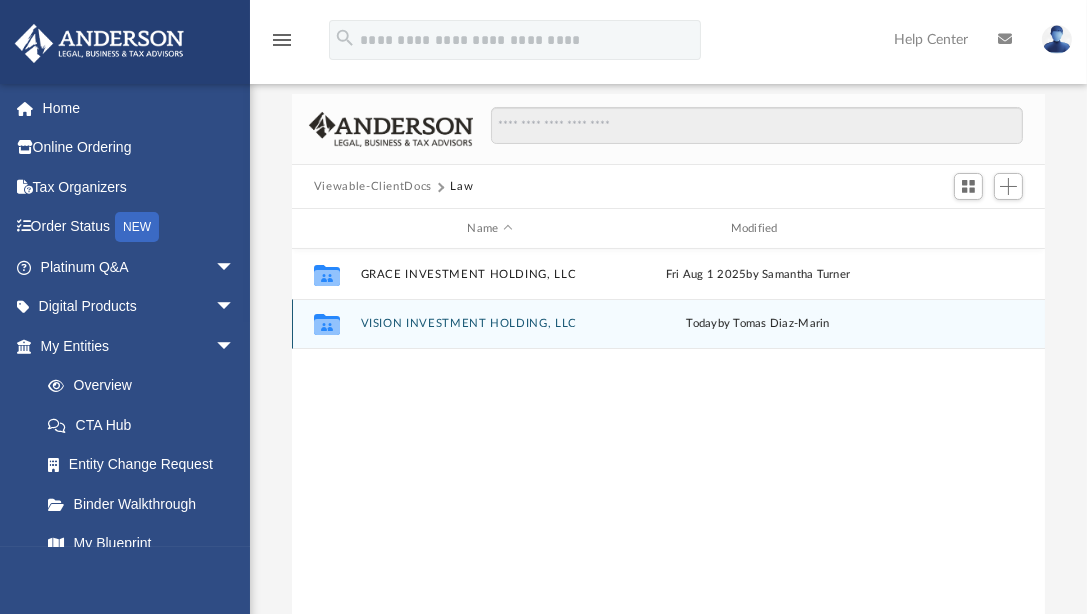 click on "VISION INVESTMENT HOLDING, LLC" at bounding box center (489, 323) 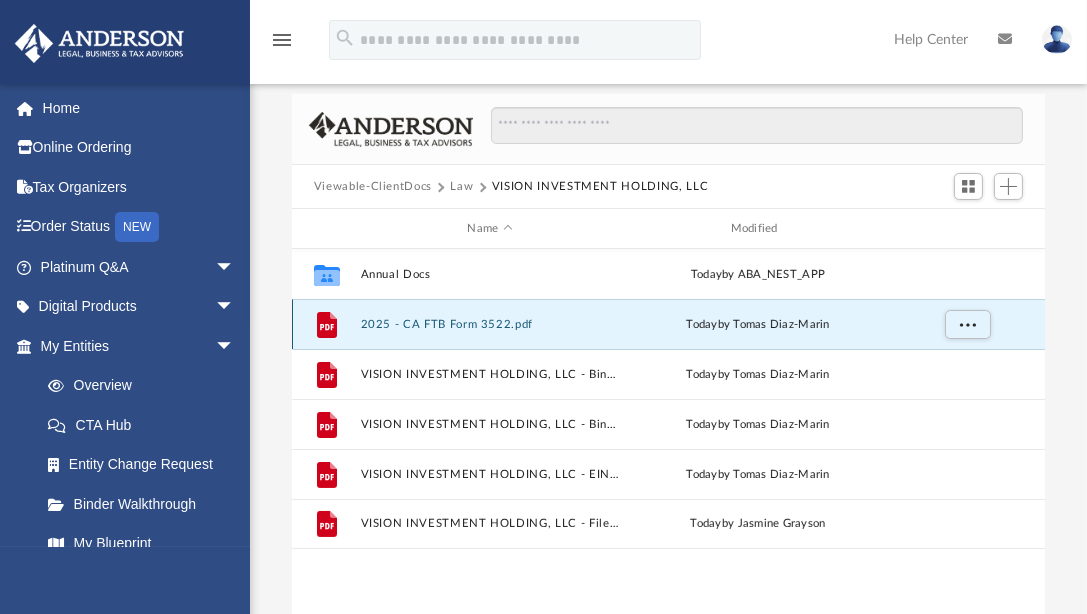 click on "2025 - CA FTB Form 3522.pdf" at bounding box center [489, 324] 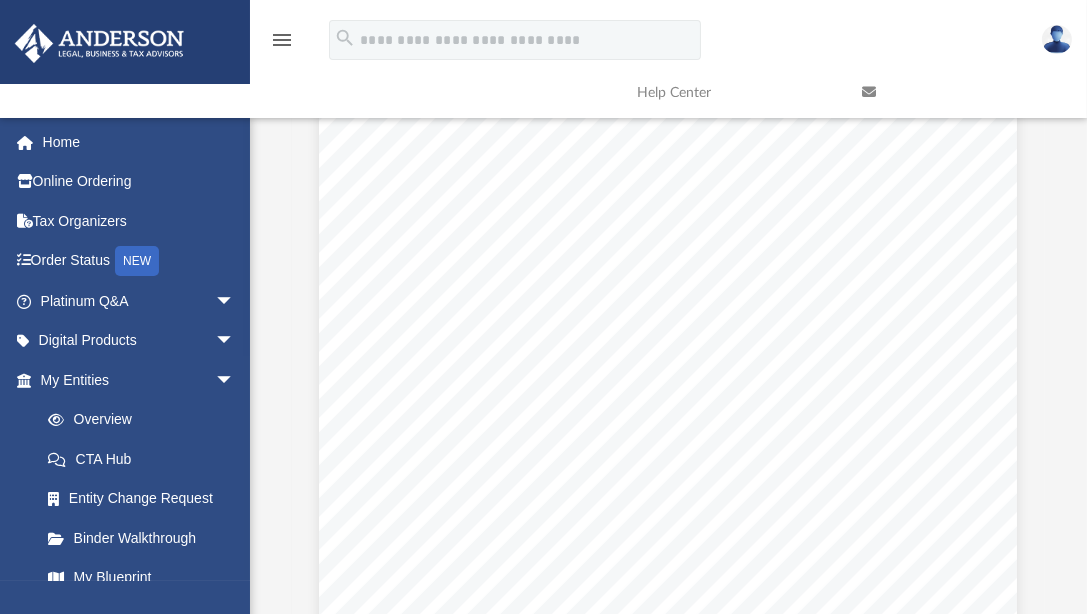 scroll, scrollTop: 416, scrollLeft: 0, axis: vertical 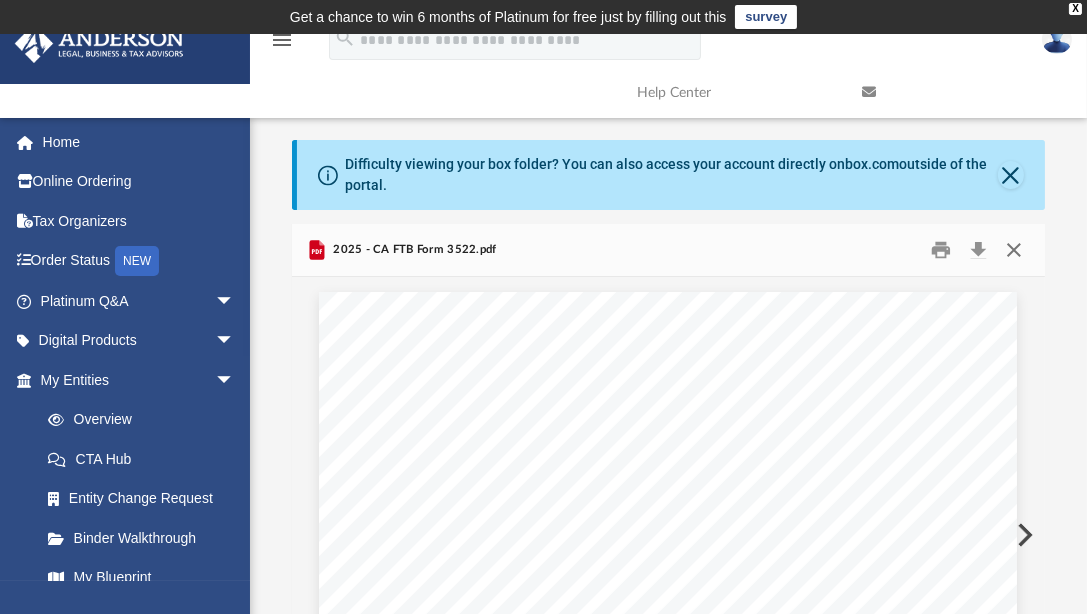 click at bounding box center (1014, 250) 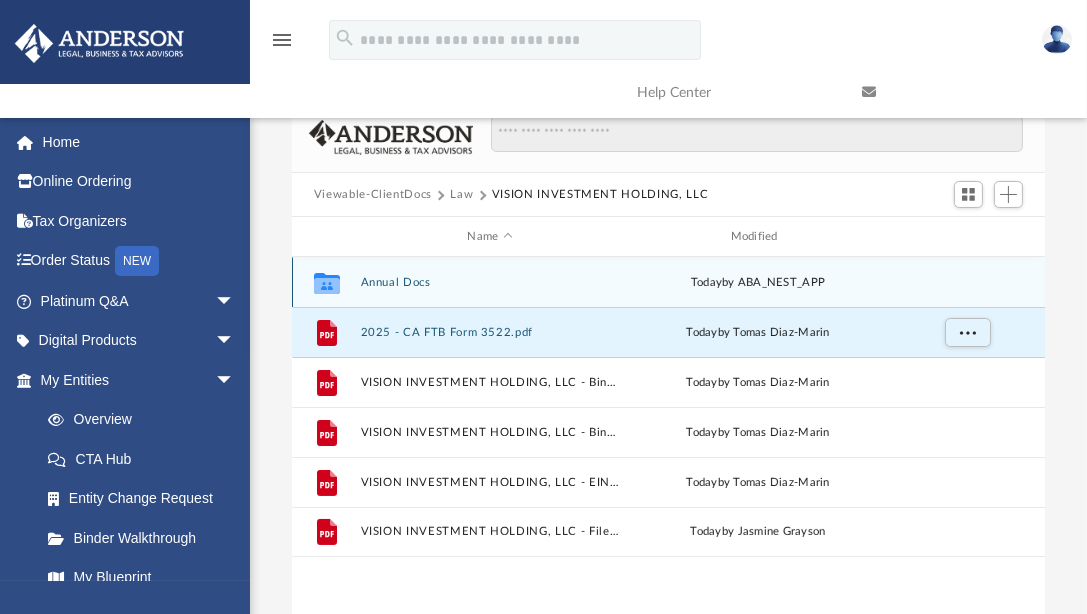 scroll, scrollTop: 144, scrollLeft: 0, axis: vertical 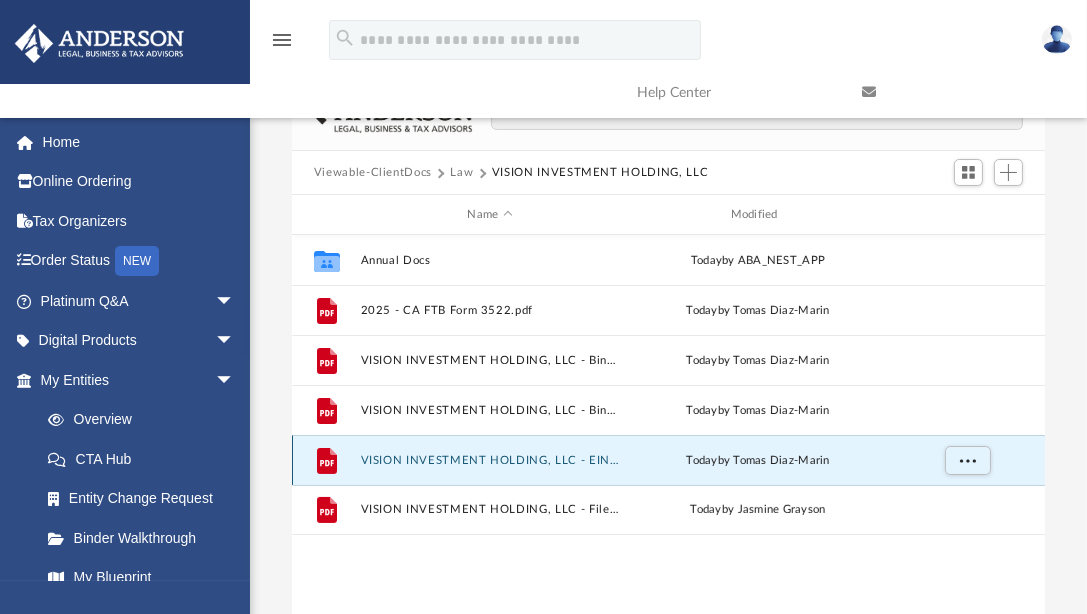click on "VISION INVESTMENT HOLDING, LLC - EIN Notice.pdf" at bounding box center [489, 460] 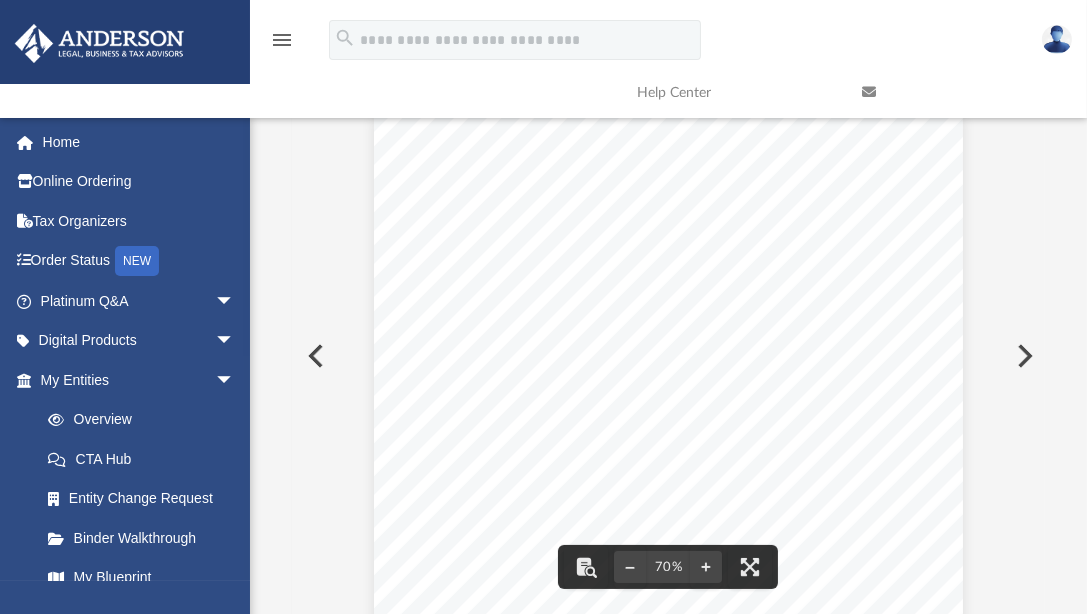 click at bounding box center [669, 368] 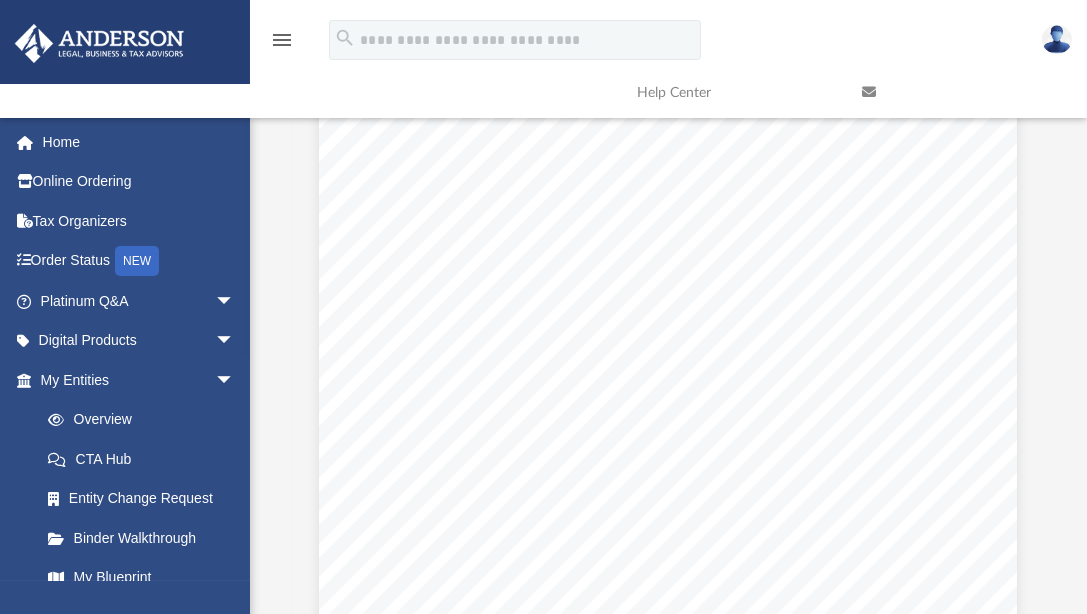 scroll, scrollTop: 416, scrollLeft: 0, axis: vertical 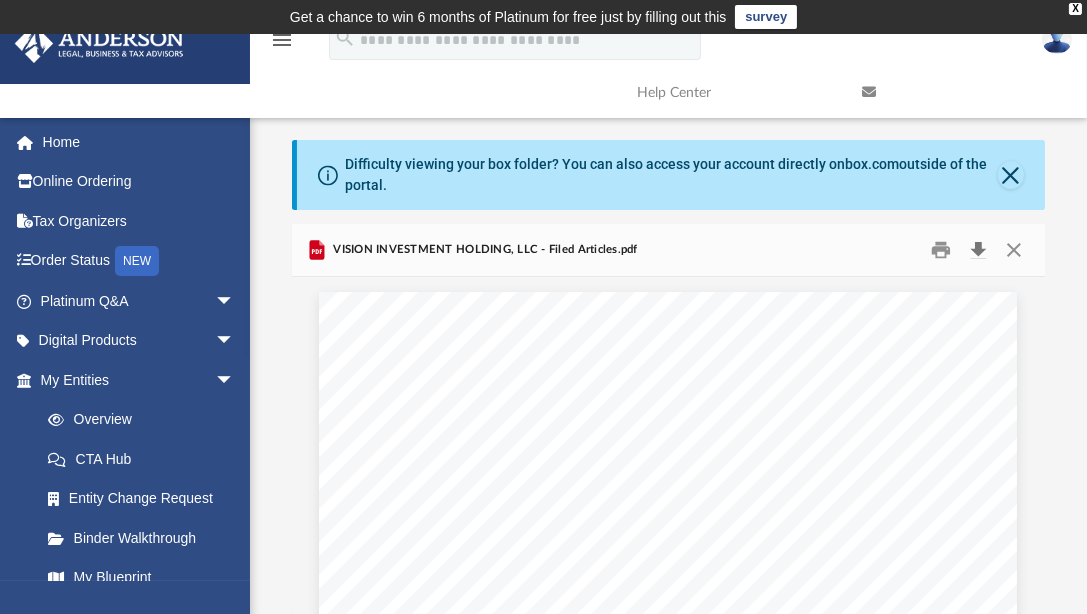 click at bounding box center [978, 250] 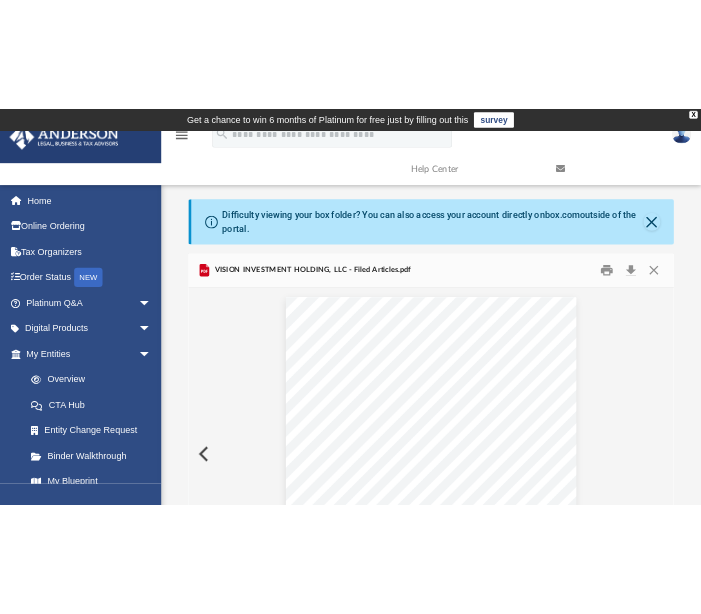 scroll, scrollTop: 16, scrollLeft: 16, axis: both 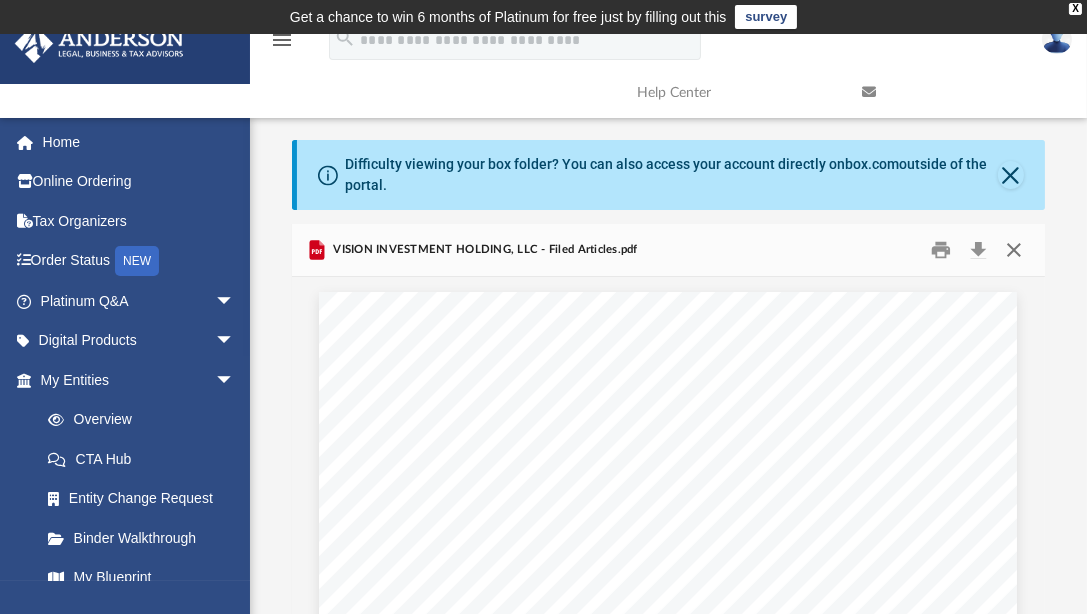 click at bounding box center [1014, 250] 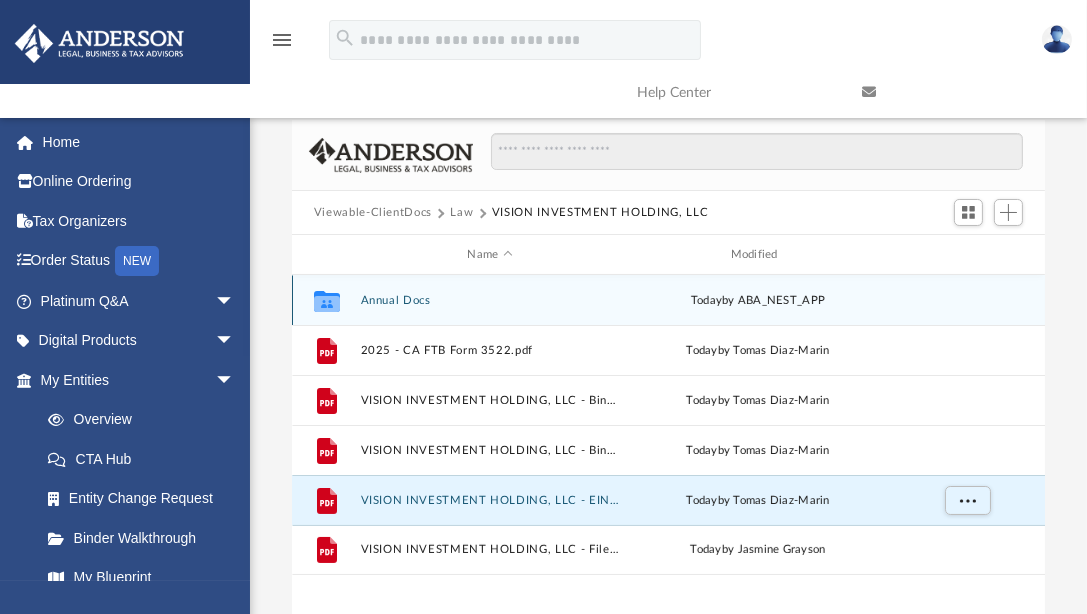 scroll, scrollTop: 146, scrollLeft: 0, axis: vertical 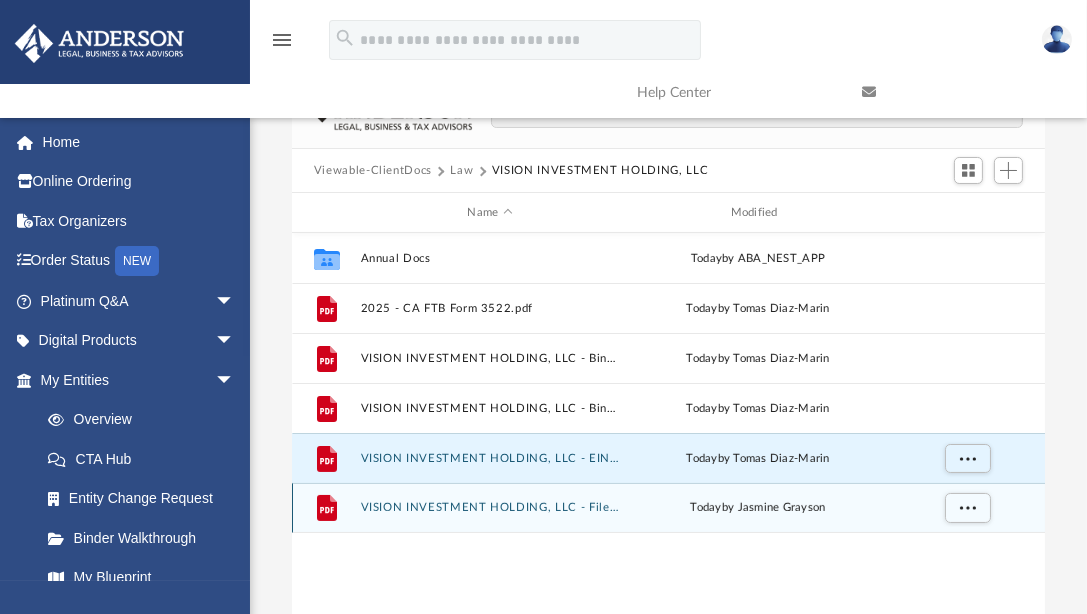 click on "VISION INVESTMENT HOLDING, LLC - Filed Articles.pdf" at bounding box center (489, 507) 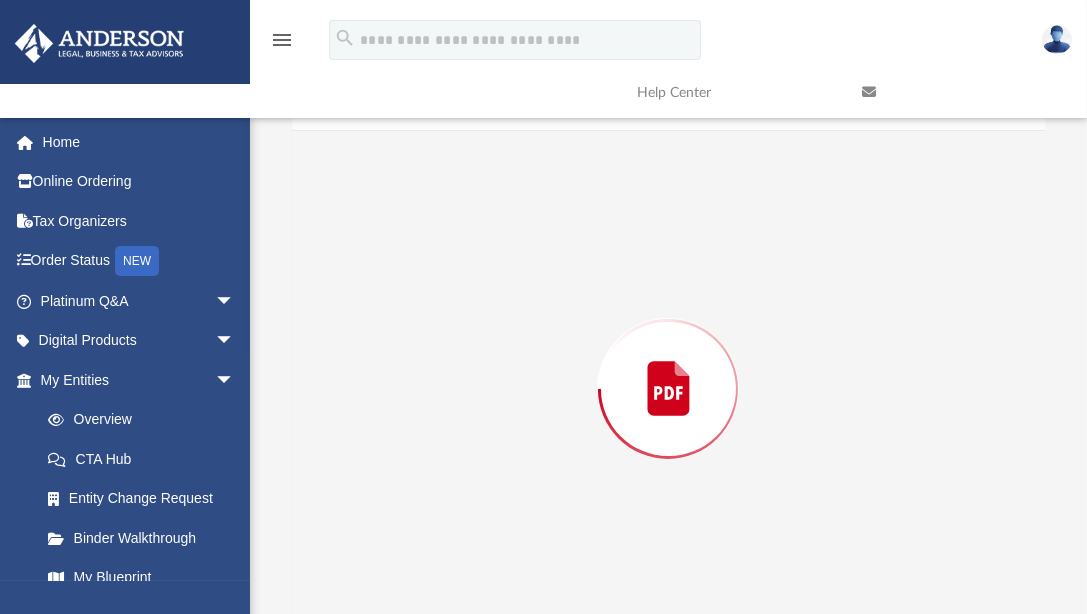 scroll, scrollTop: 179, scrollLeft: 0, axis: vertical 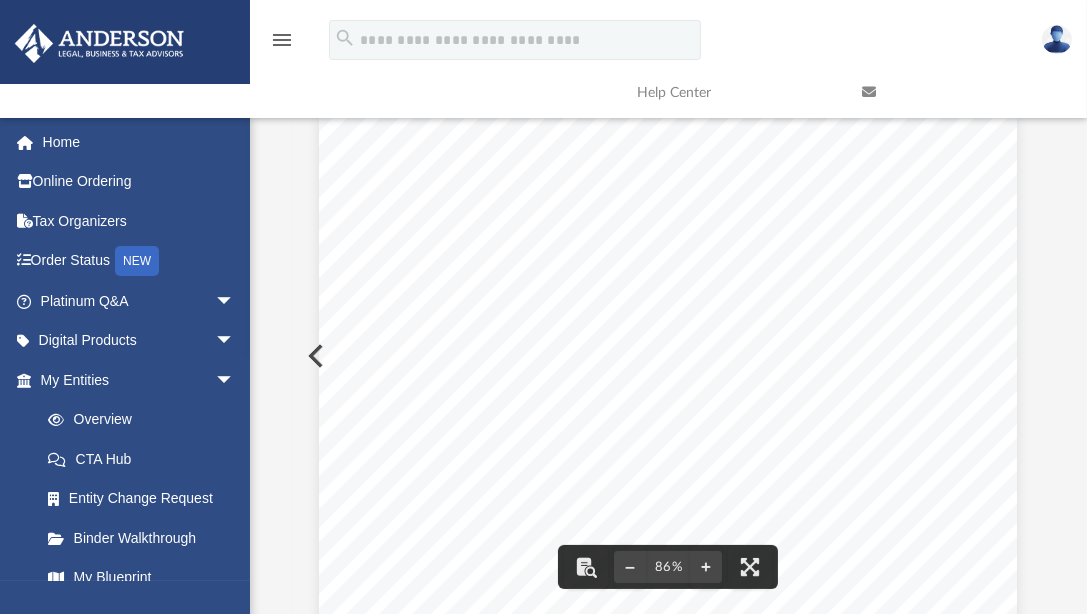 click on "B20250236463 Limited Liability Company Name Limited Liability Company Name   VISION INVESTMENT HOLDING, LLC Initial Street Address of Principal Office of LLC Principal Address   3225 MCLEOD DR STE 100 LAS VEGAS, NV 89121 Initial Mailing Address of LLC Mailing Address   3225 MCLEOD DR STE 100 LAS VEGAS, NV 89121 Attention Agent for Service of Process California Registered Corporate Agent (1505)   ANDERSON REGISTERED AGENTS Registered Corporate 1505 Agent Purpose Statement The purpose of the limited liability company is to engage in any lawful act or activity for which a limited liability company may be organized under the California Revised Uniform Limited Liability Company Act. Management Structure The LLC will be managed by   All LLC Member(s) Additional information and signatures set forth on attached pages, if any, are incorporated herein by reference and made part of this filing. Electronic Signature California law to sign. Anderson Registered Agents by David Gass, President Organizer Signature 08/03/2025" at bounding box center [668, 564] 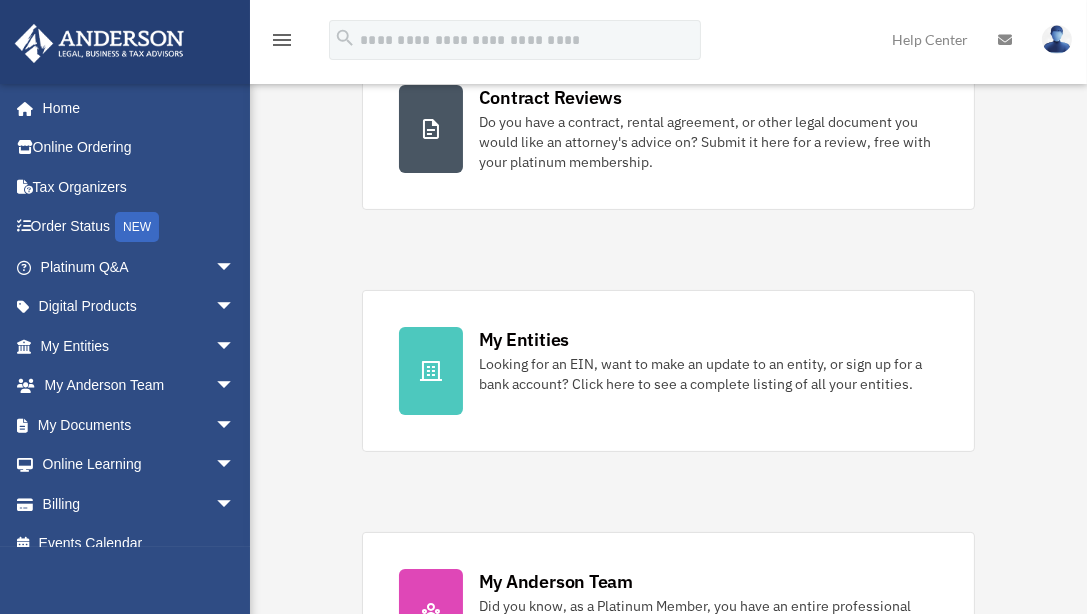 scroll, scrollTop: 580, scrollLeft: 0, axis: vertical 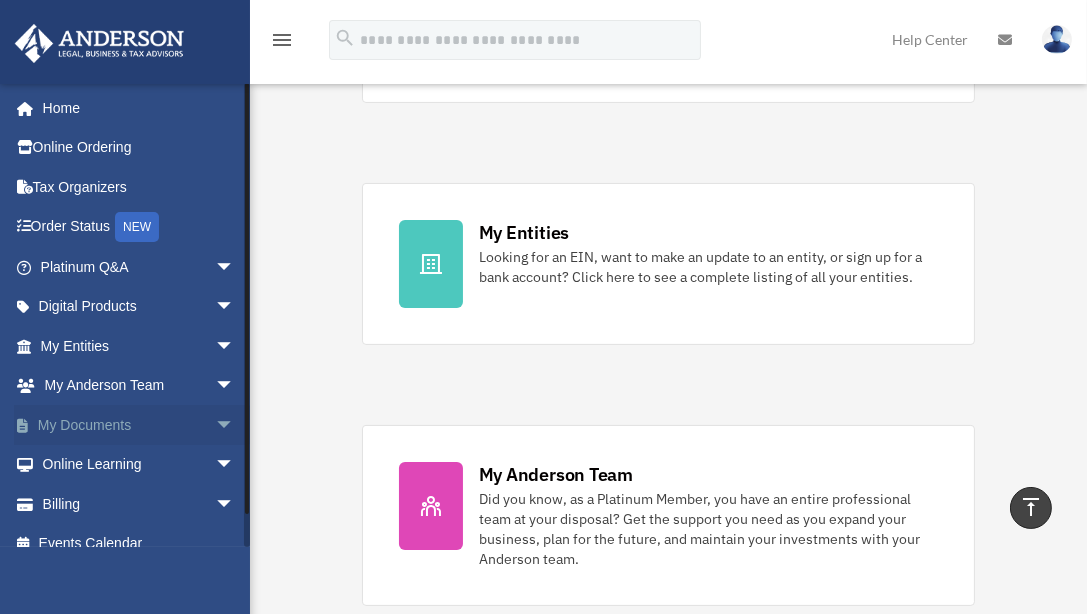 click on "My Documents arrow_drop_down" at bounding box center [139, 425] 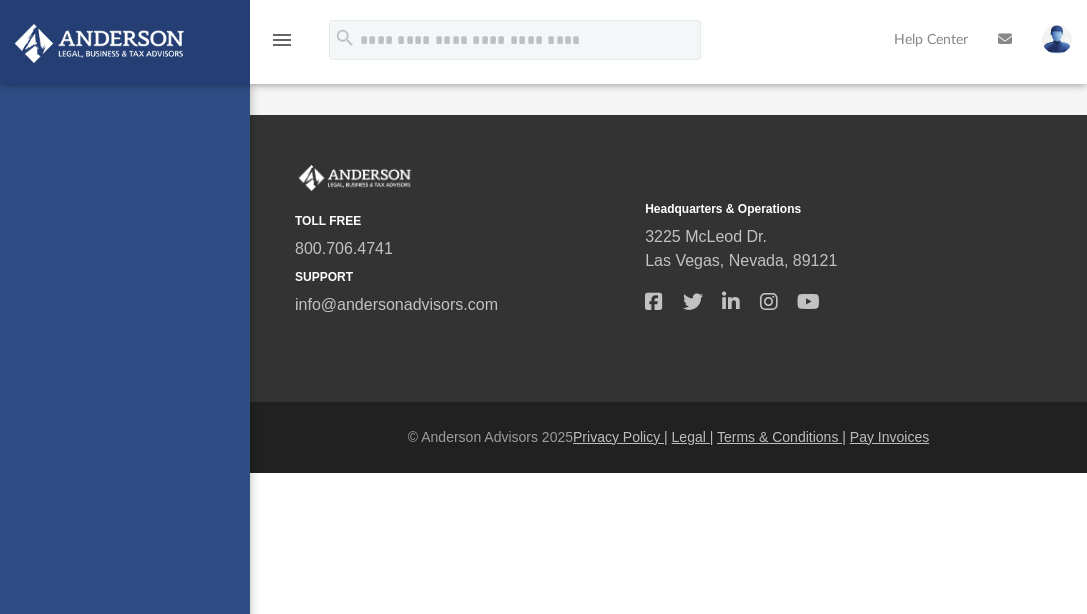 scroll, scrollTop: 0, scrollLeft: 0, axis: both 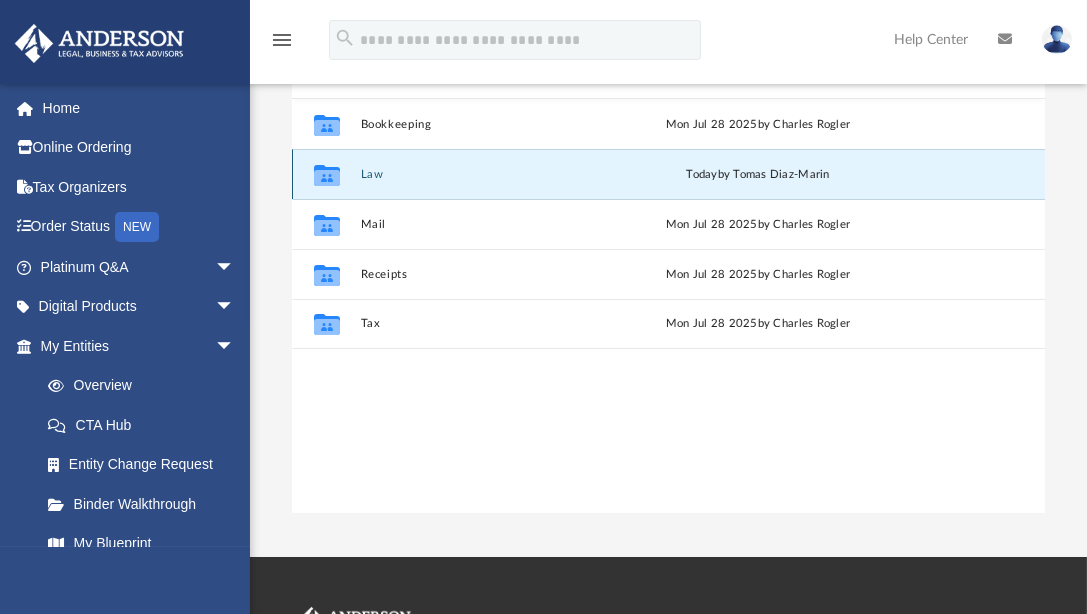 click on "Law" at bounding box center [489, 174] 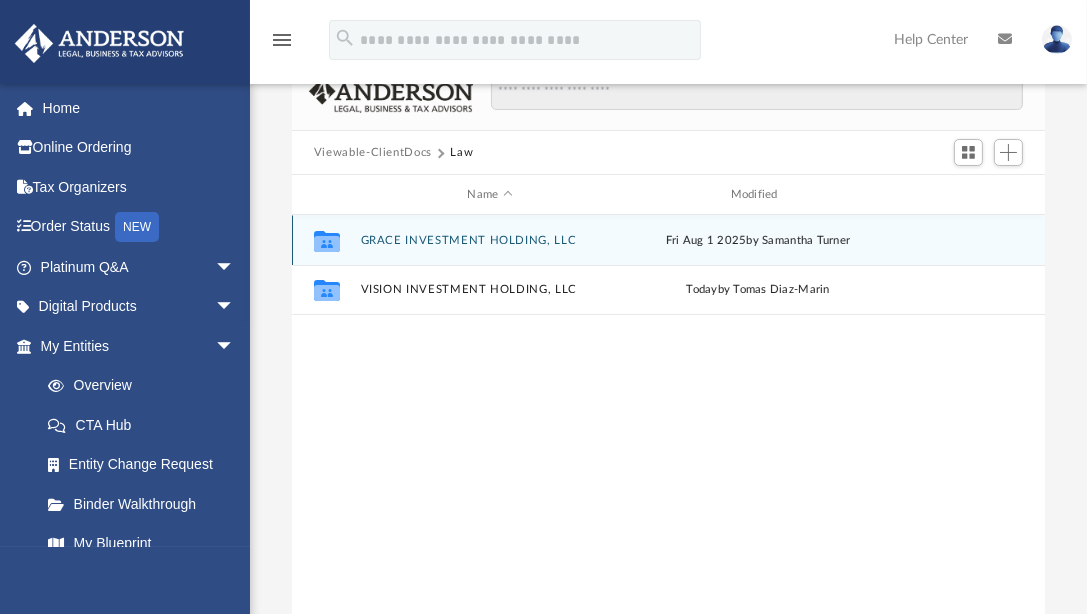 scroll, scrollTop: 49, scrollLeft: 0, axis: vertical 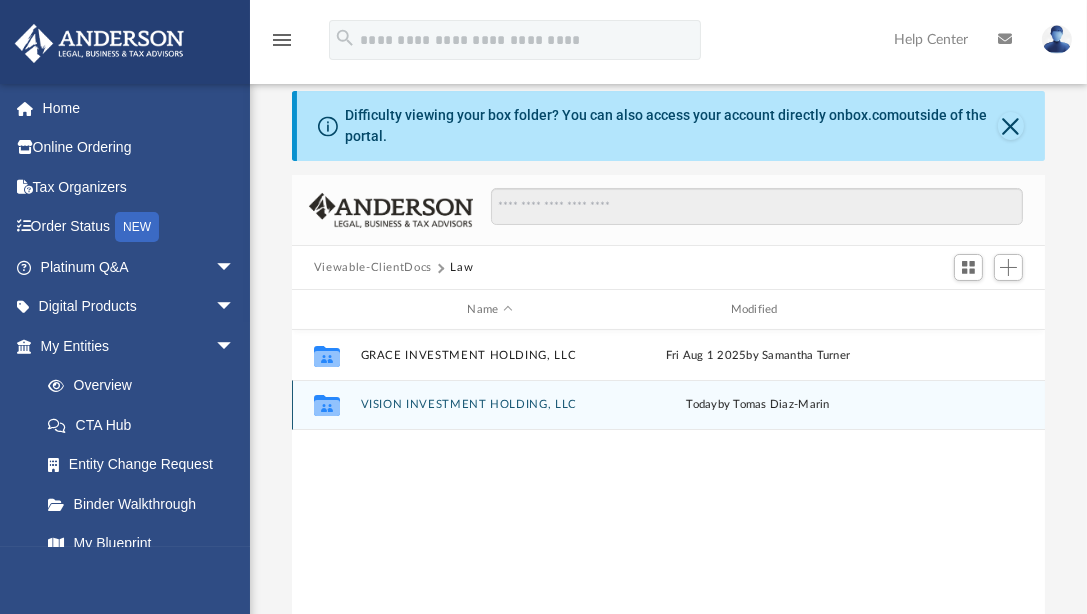 click on "VISION INVESTMENT HOLDING, LLC" at bounding box center [489, 404] 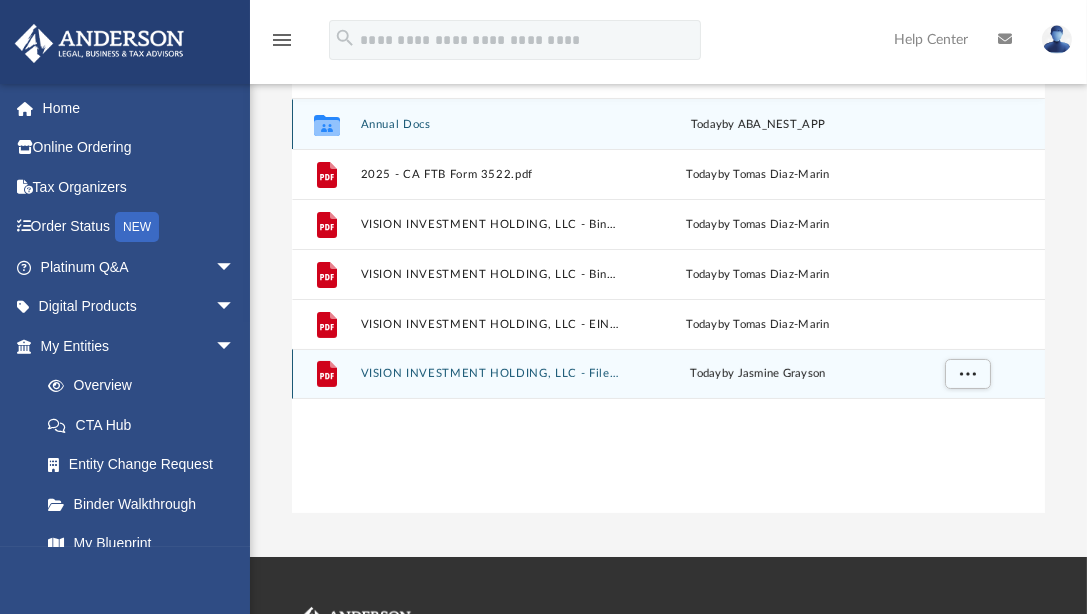 scroll, scrollTop: 280, scrollLeft: 0, axis: vertical 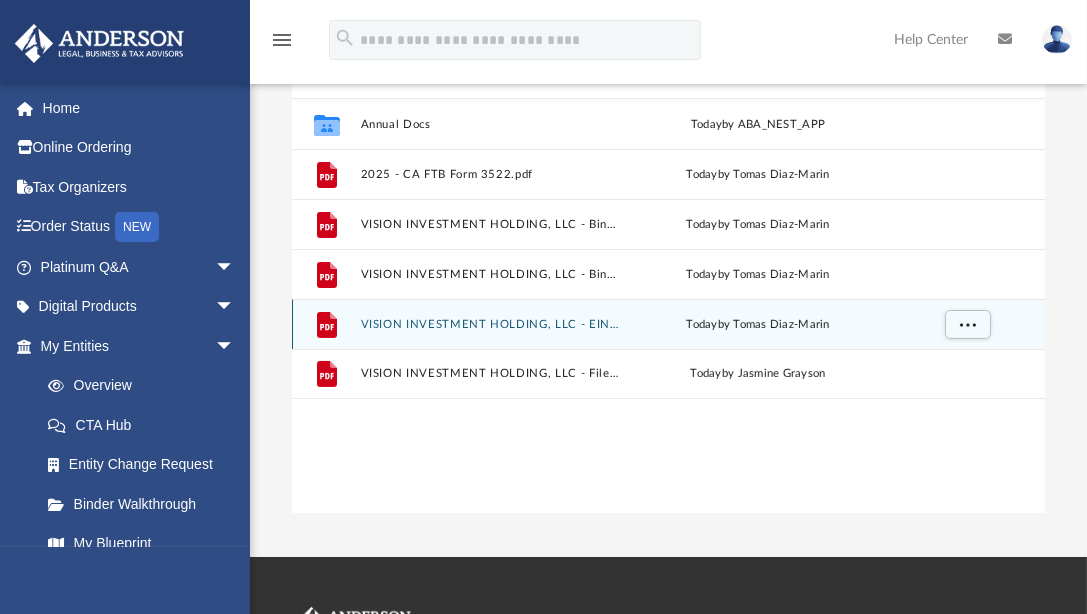 click on "VISION INVESTMENT HOLDING, LLC - EIN Notice.pdf" at bounding box center [489, 324] 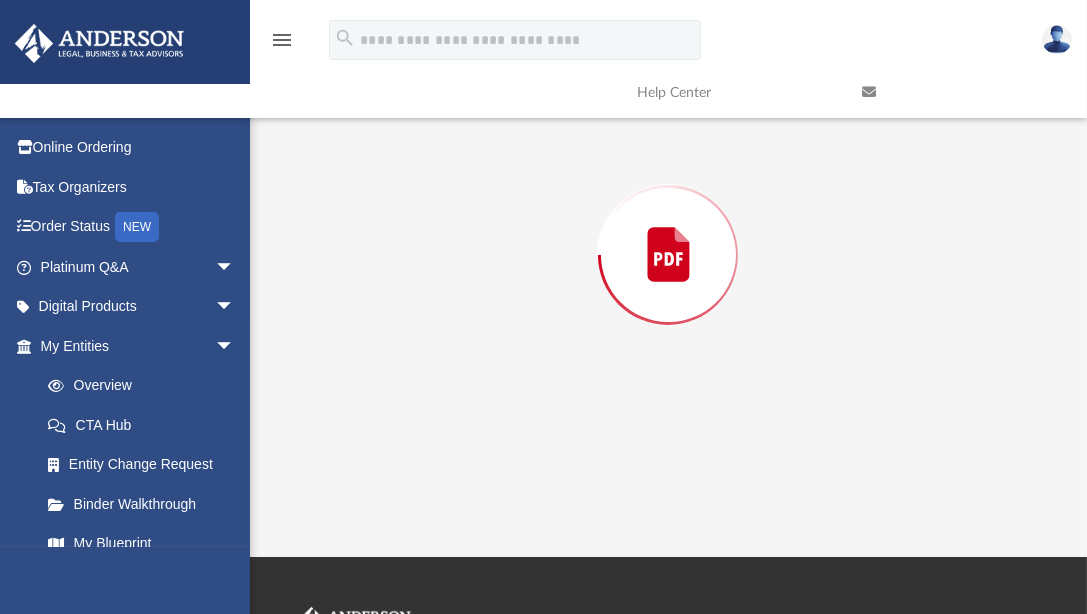 scroll, scrollTop: 224, scrollLeft: 0, axis: vertical 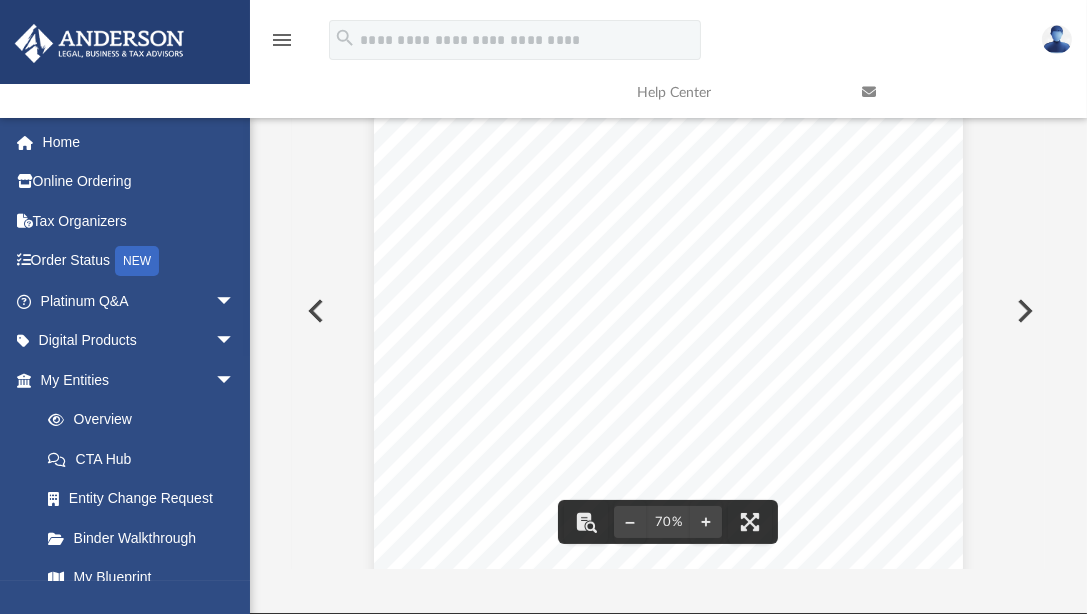 click at bounding box center [1023, 311] 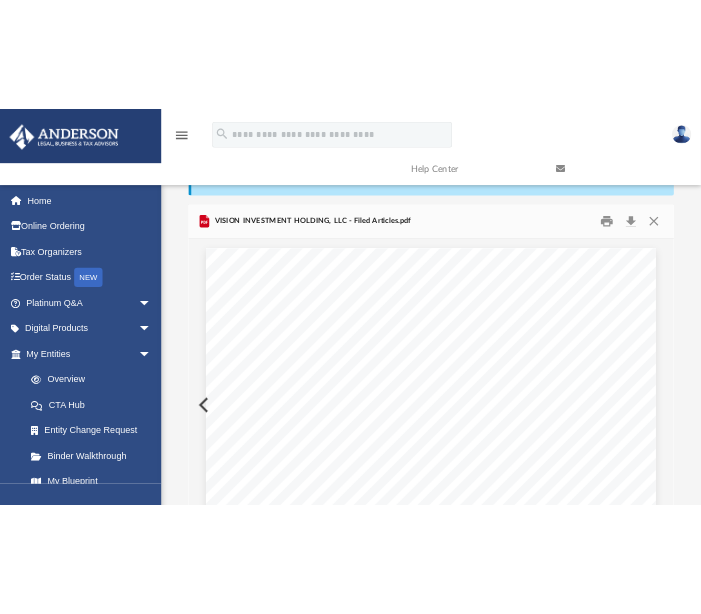 scroll, scrollTop: 0, scrollLeft: 0, axis: both 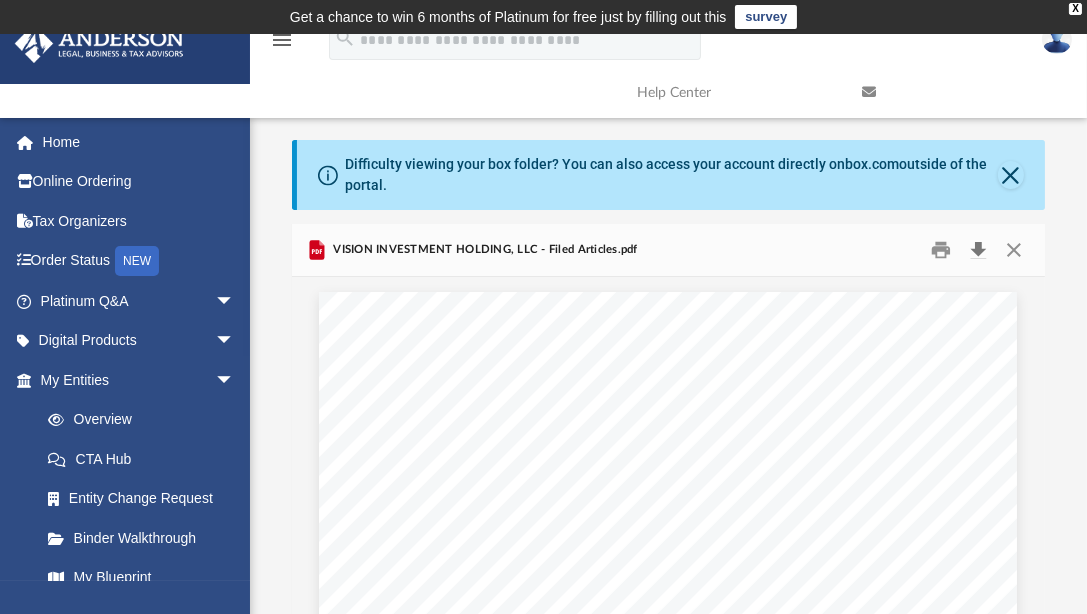 click at bounding box center (978, 250) 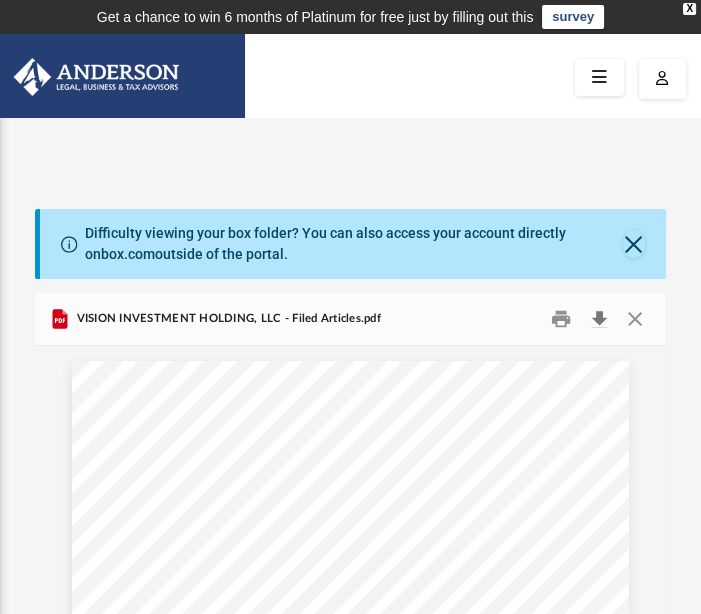 scroll, scrollTop: 16, scrollLeft: 16, axis: both 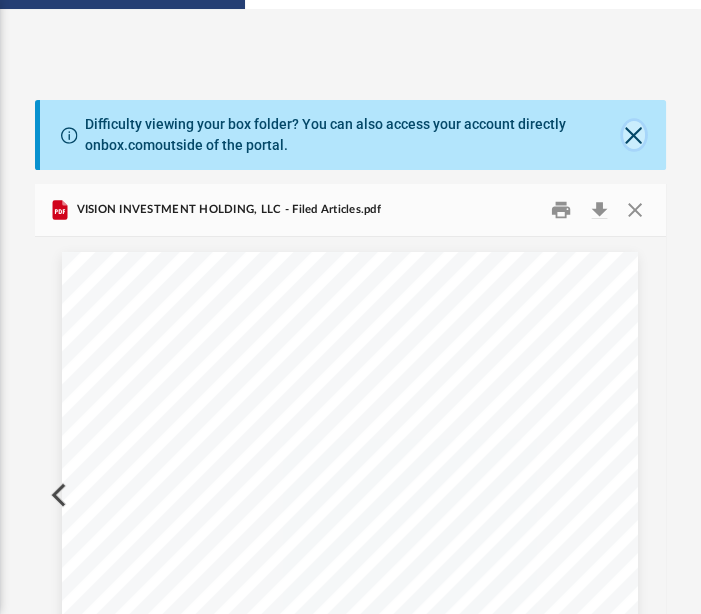 click 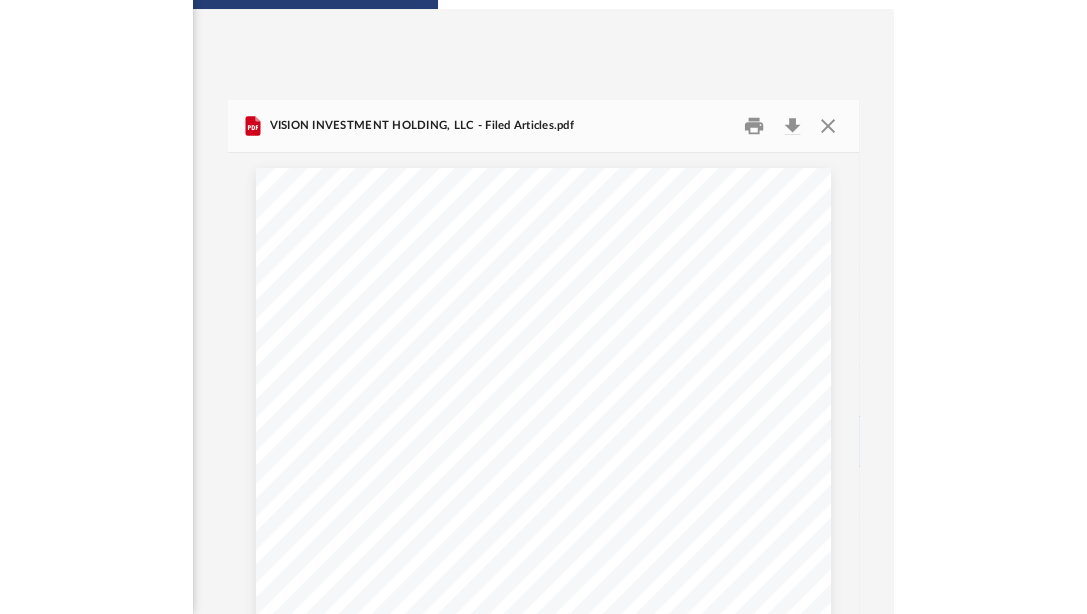 scroll, scrollTop: 440, scrollLeft: 738, axis: both 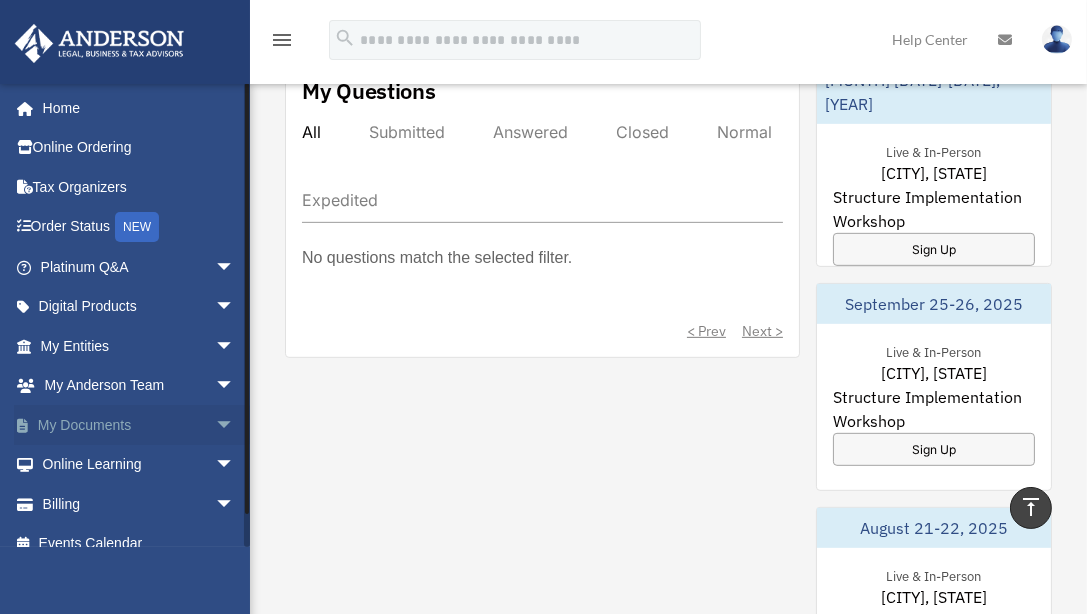click on "My Documents arrow_drop_down" at bounding box center (139, 425) 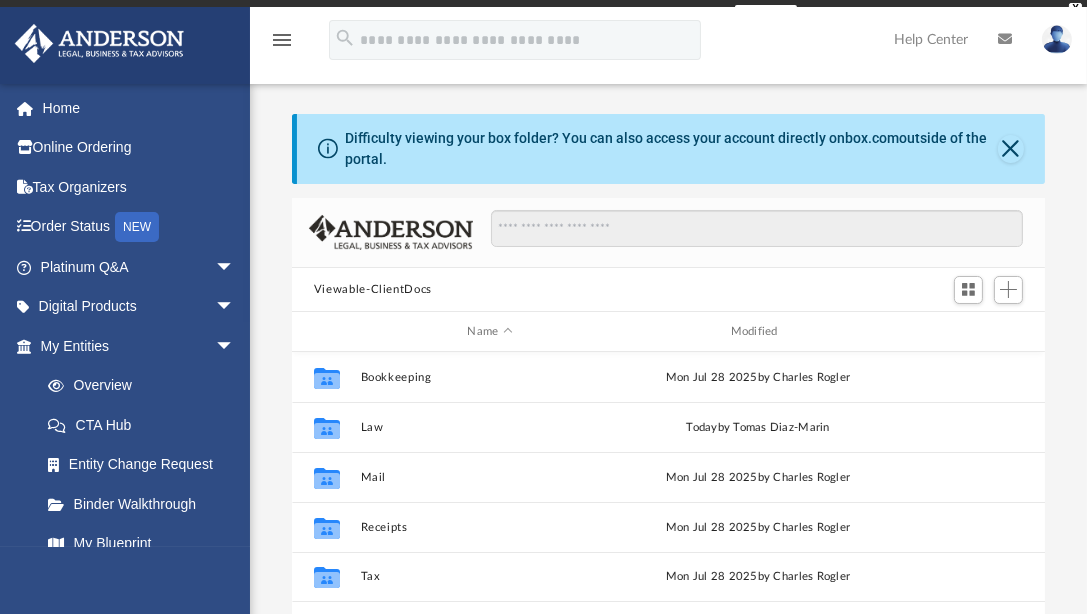 scroll, scrollTop: 68, scrollLeft: 0, axis: vertical 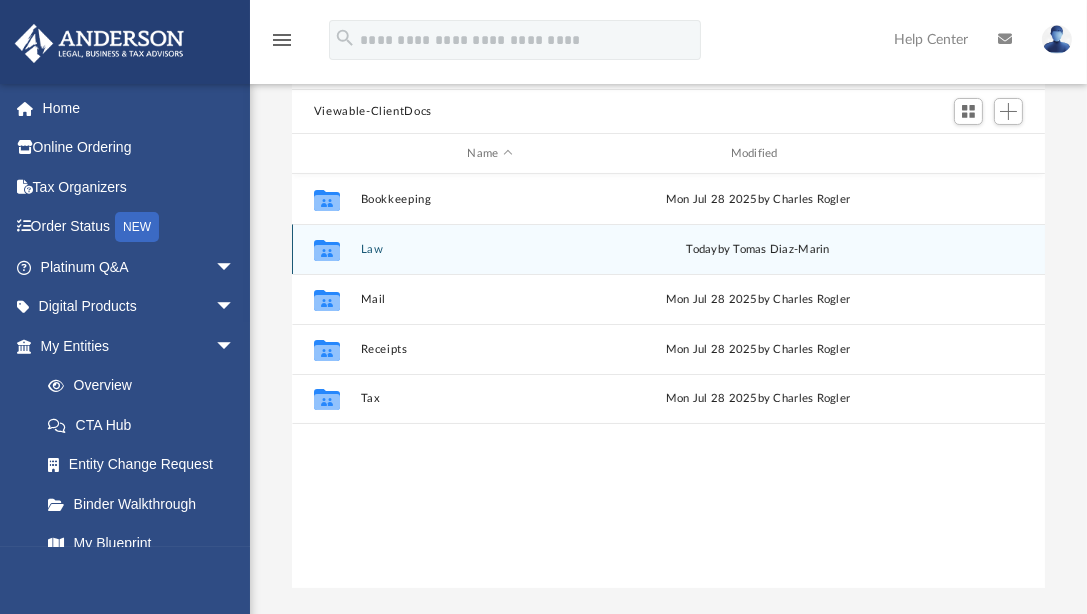 click on "Law" at bounding box center [489, 249] 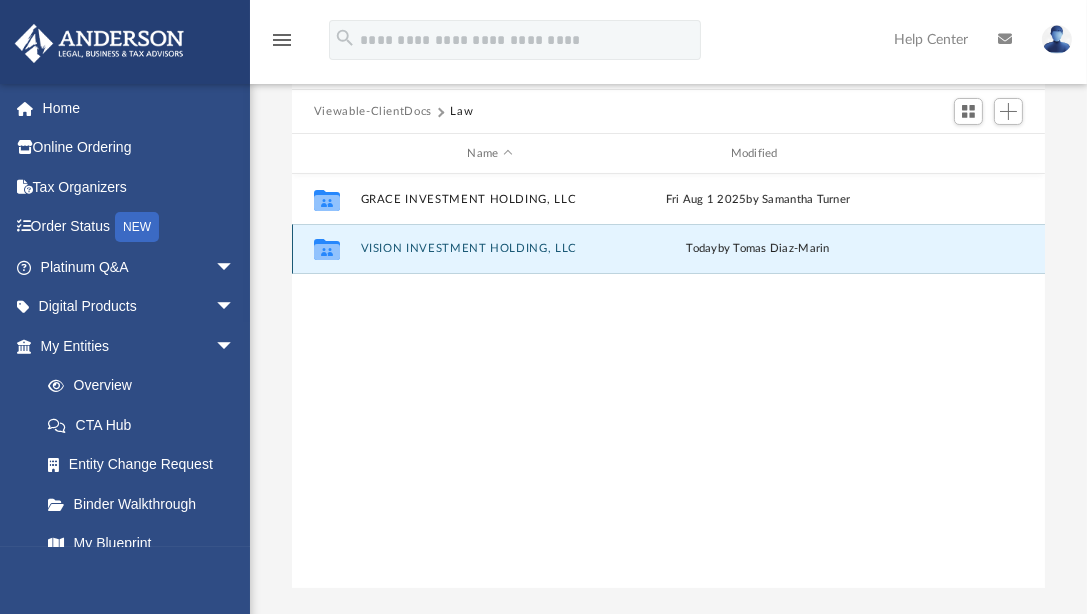 click on "VISION INVESTMENT HOLDING, LLC" at bounding box center [489, 248] 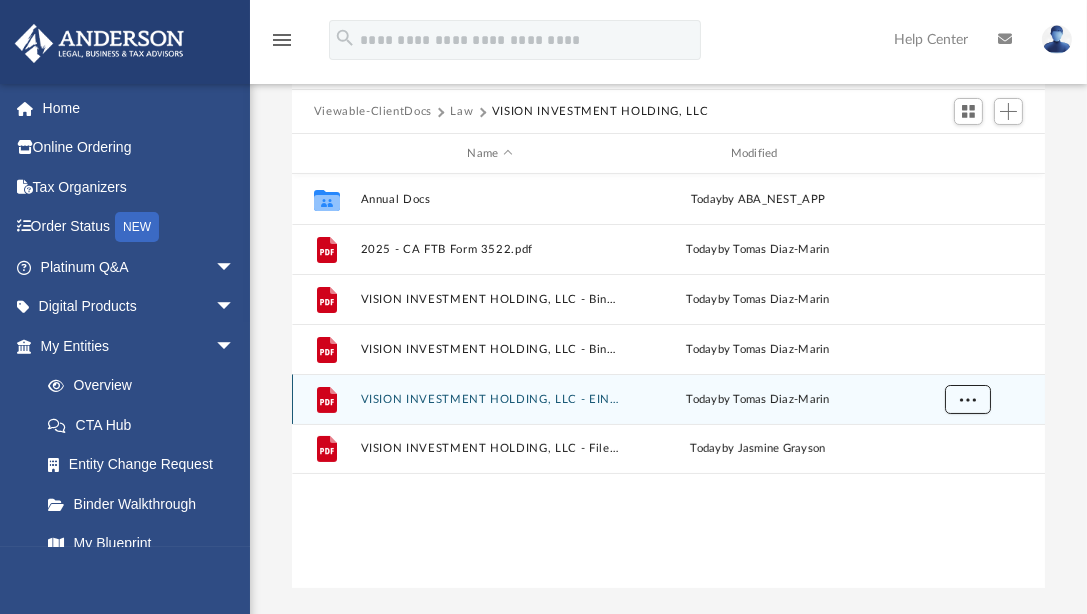 click at bounding box center (967, 398) 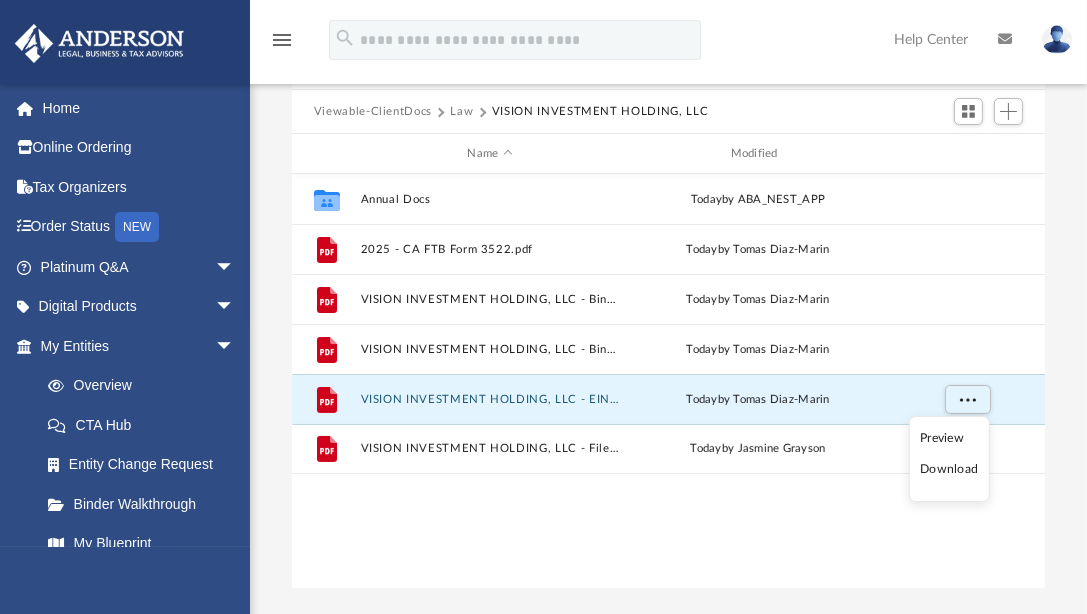 click on "Download" at bounding box center (949, 469) 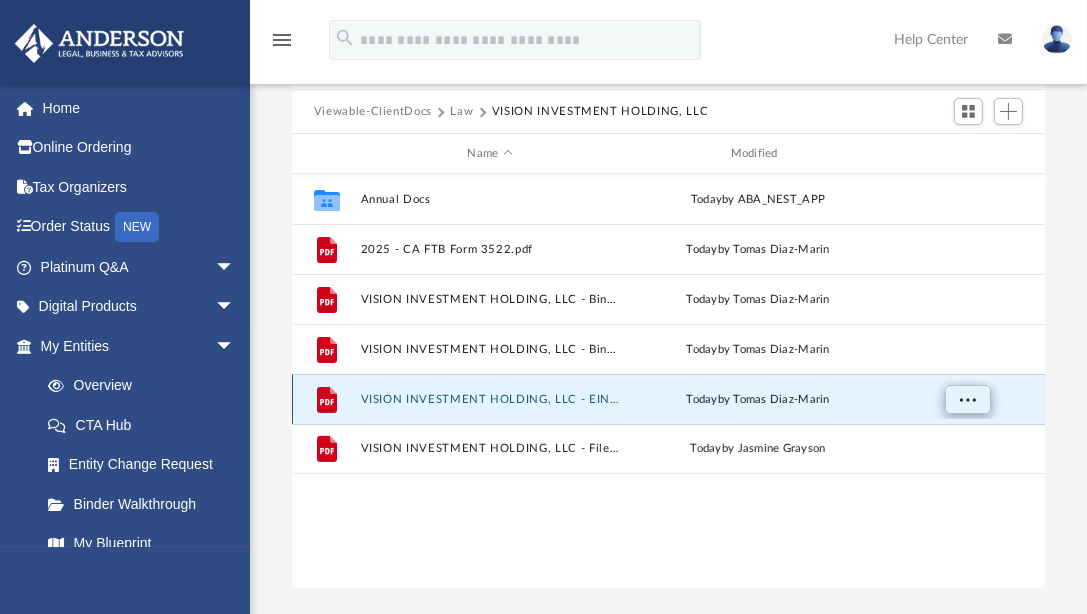 click at bounding box center [967, 398] 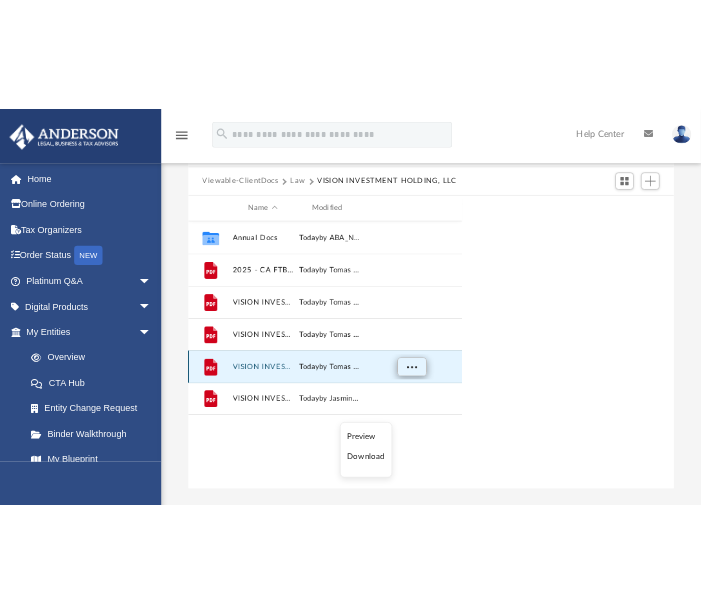 scroll, scrollTop: 16, scrollLeft: 16, axis: both 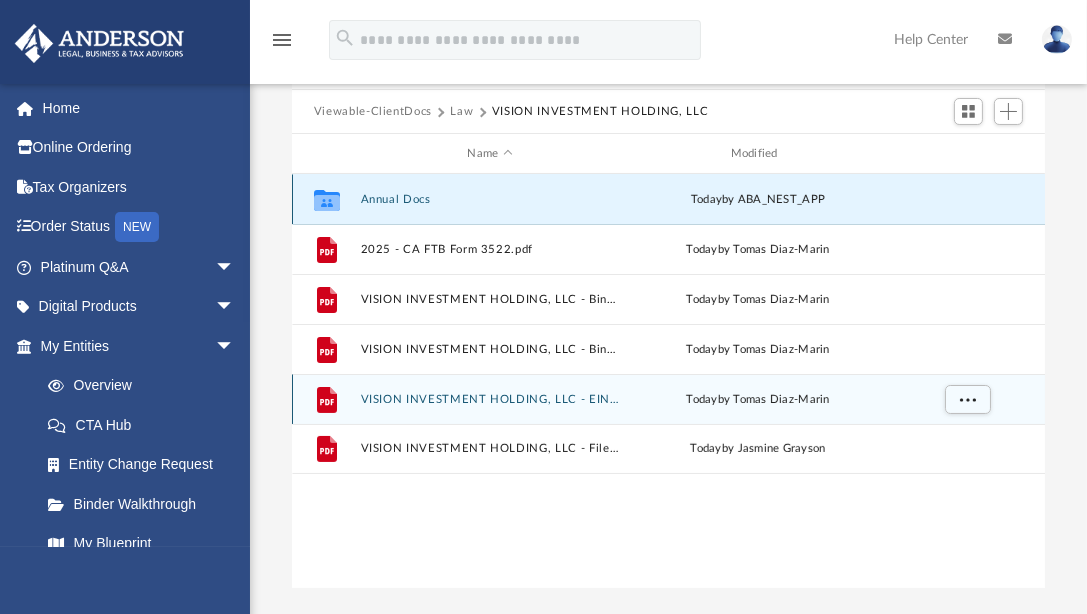 click on "Annual Docs" at bounding box center [489, 199] 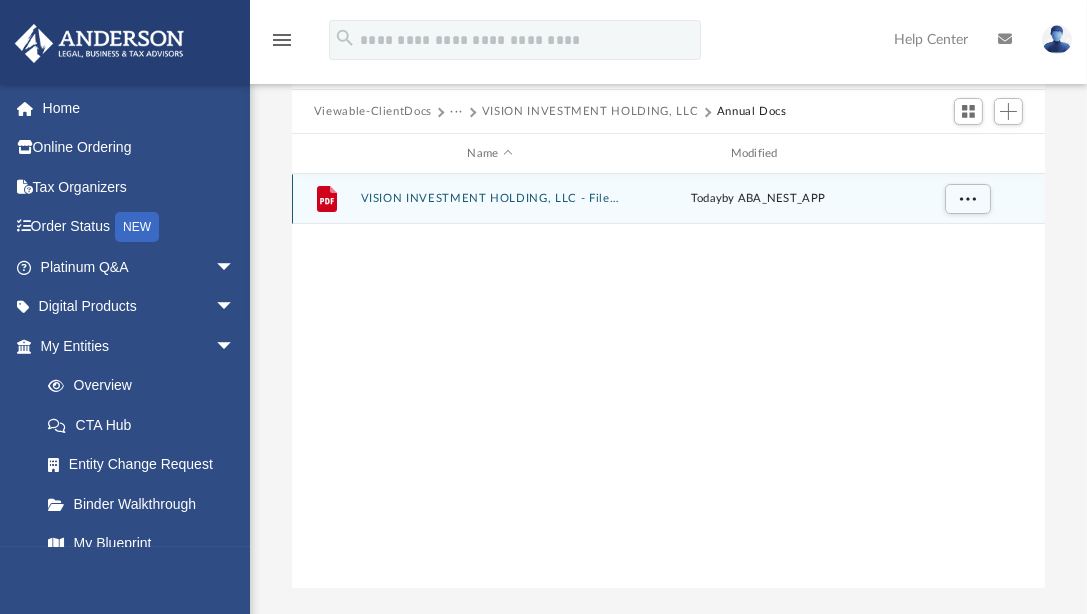 click on "File VISION INVESTMENT HOLDING, LLC - Filed Annual Report CA .pdf today  by ABA_NEST_APP" at bounding box center [668, 199] 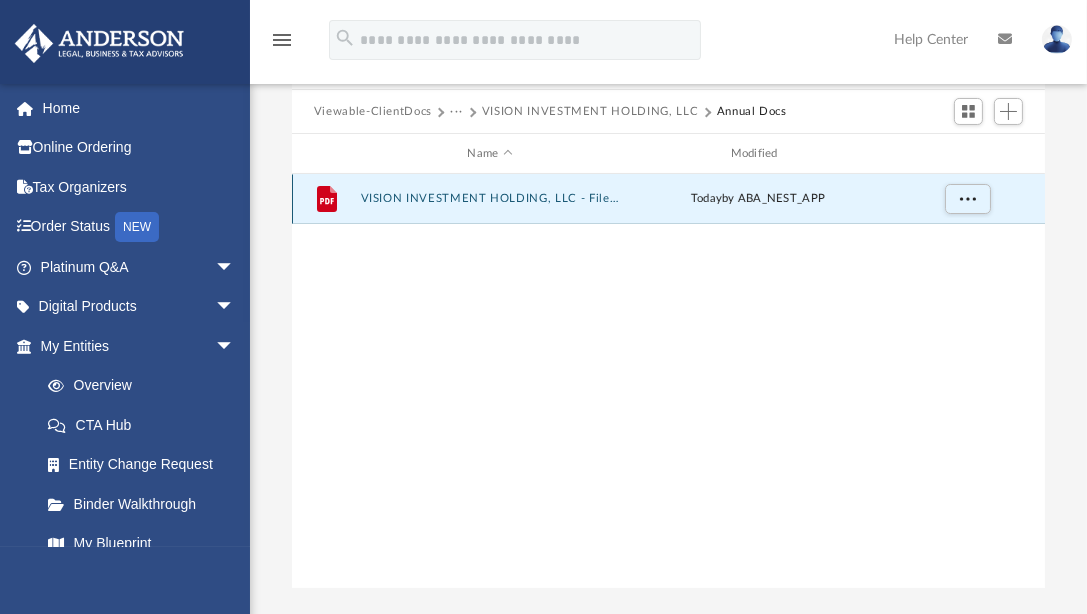 click on "VISION INVESTMENT HOLDING, LLC - Filed Annual Report CA .pdf" at bounding box center (489, 198) 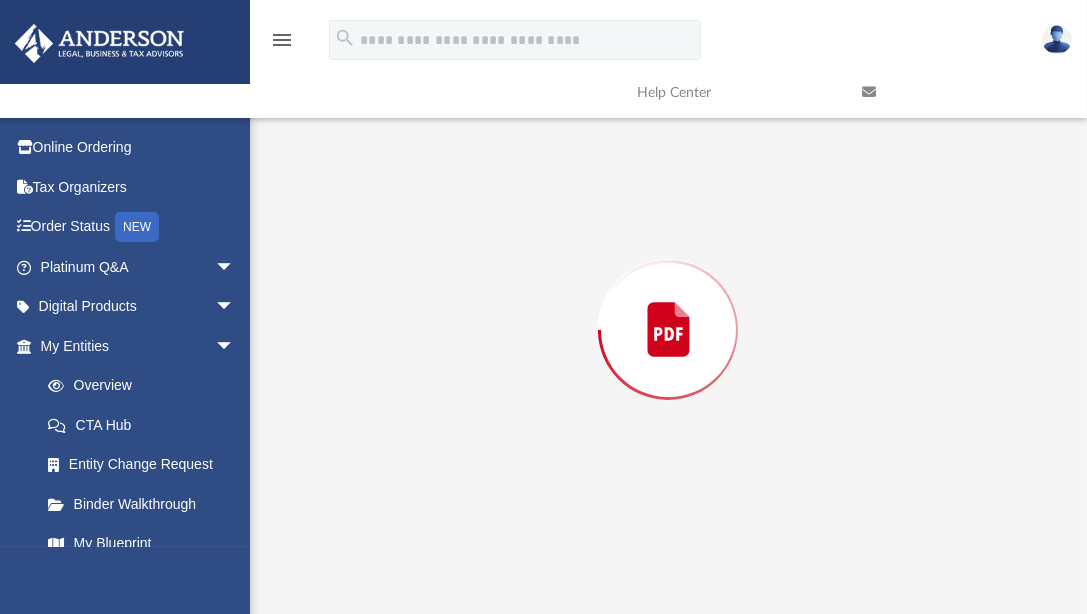 click at bounding box center [668, 330] 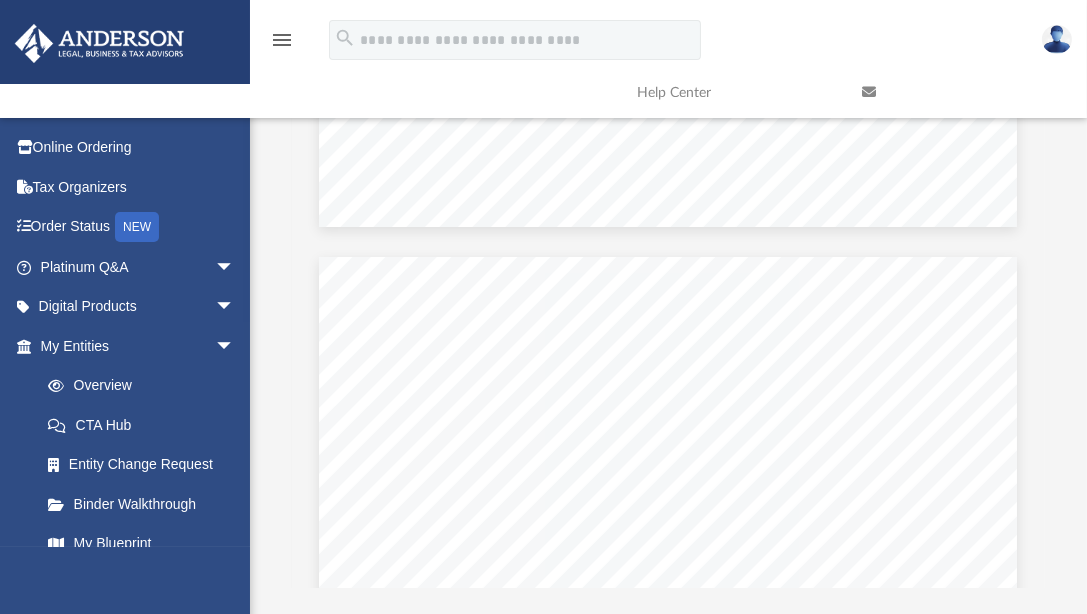 scroll, scrollTop: 810, scrollLeft: 0, axis: vertical 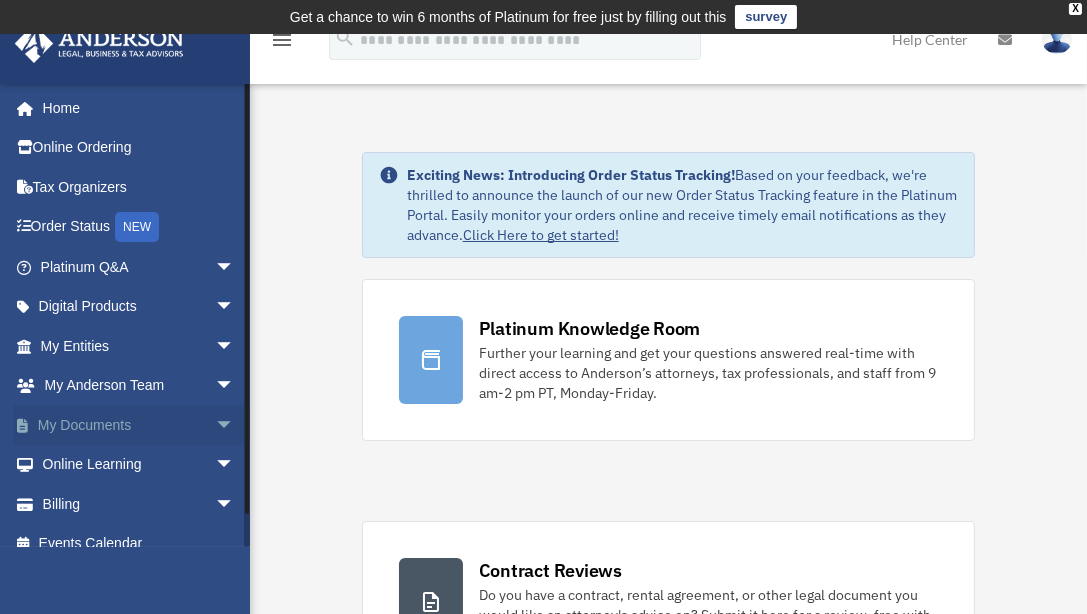 click on "My Documents arrow_drop_down" at bounding box center [139, 425] 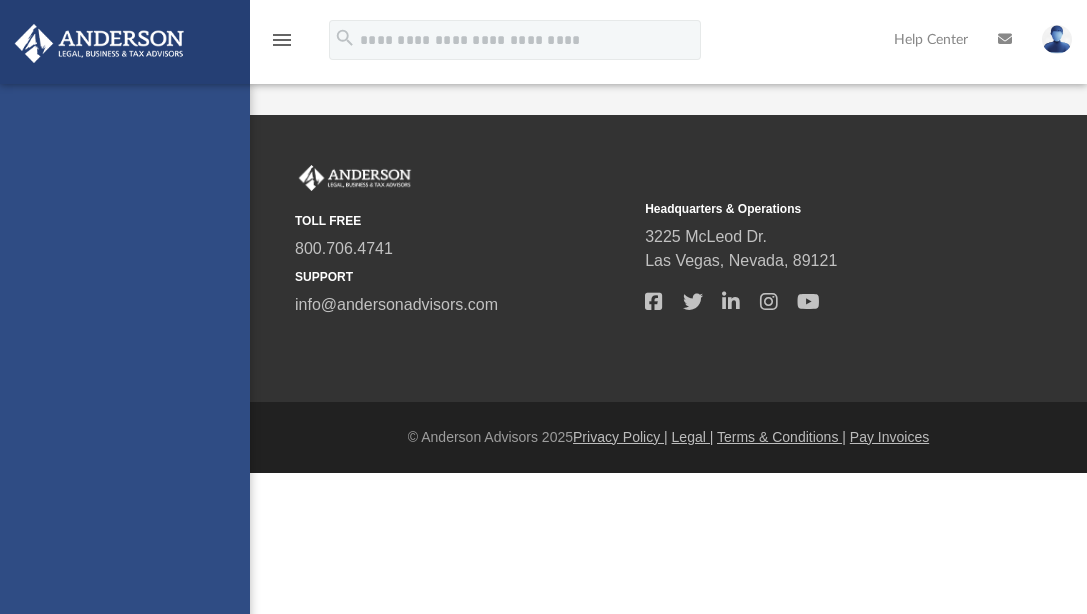 scroll, scrollTop: 0, scrollLeft: 0, axis: both 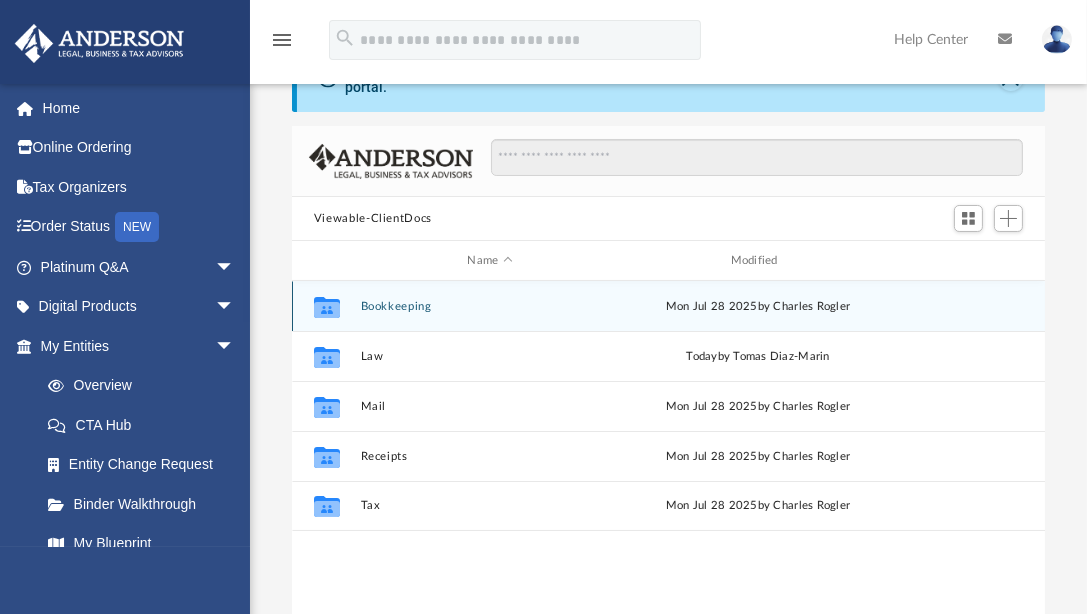 click on "Bookkeeping" at bounding box center (489, 306) 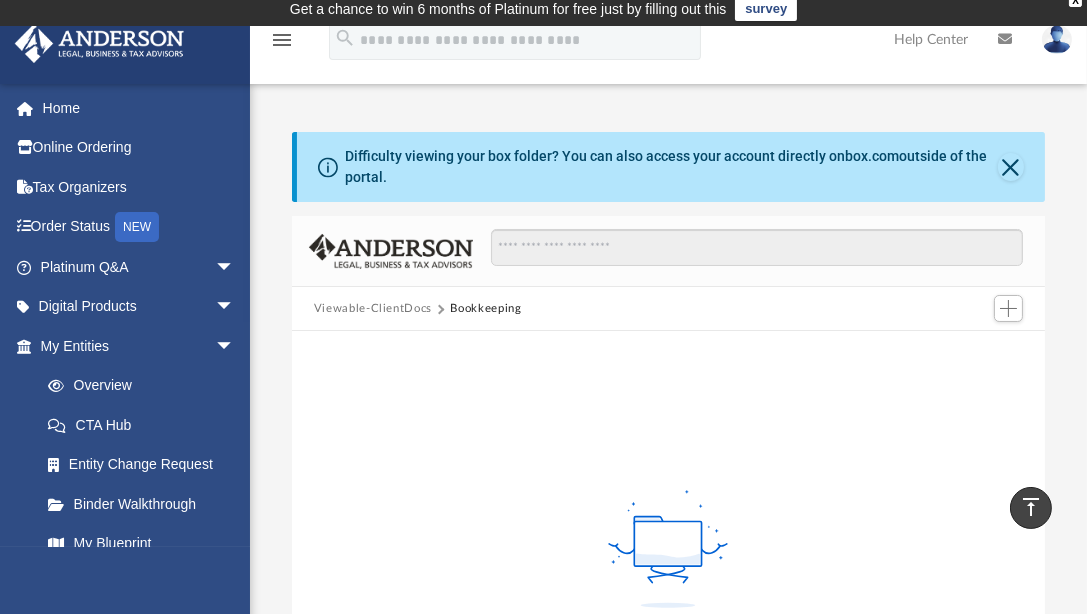 scroll, scrollTop: 0, scrollLeft: 0, axis: both 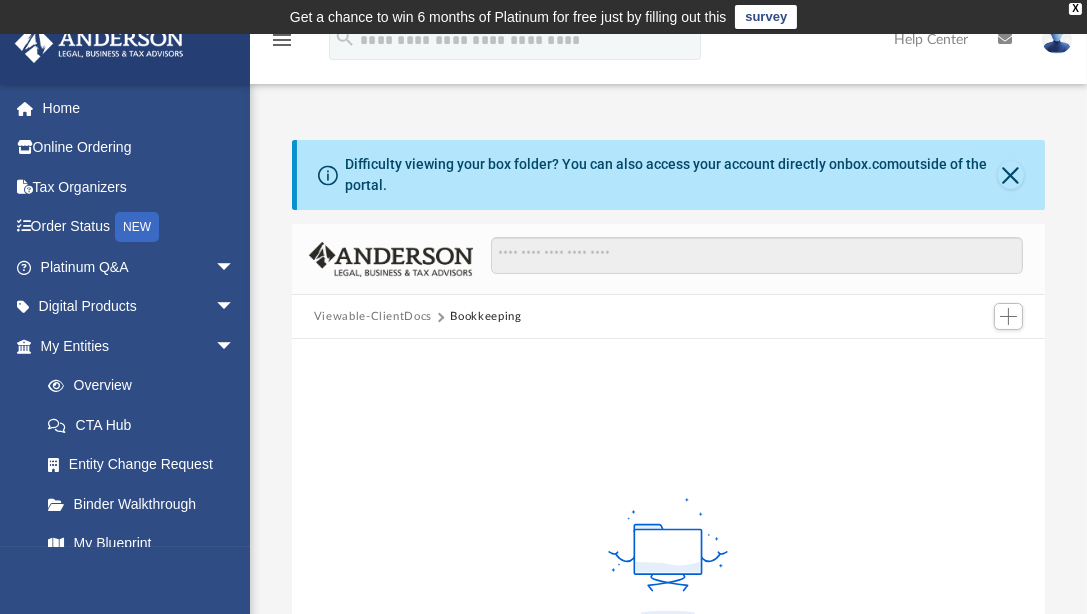 click on "Viewable-ClientDocs" at bounding box center (373, 317) 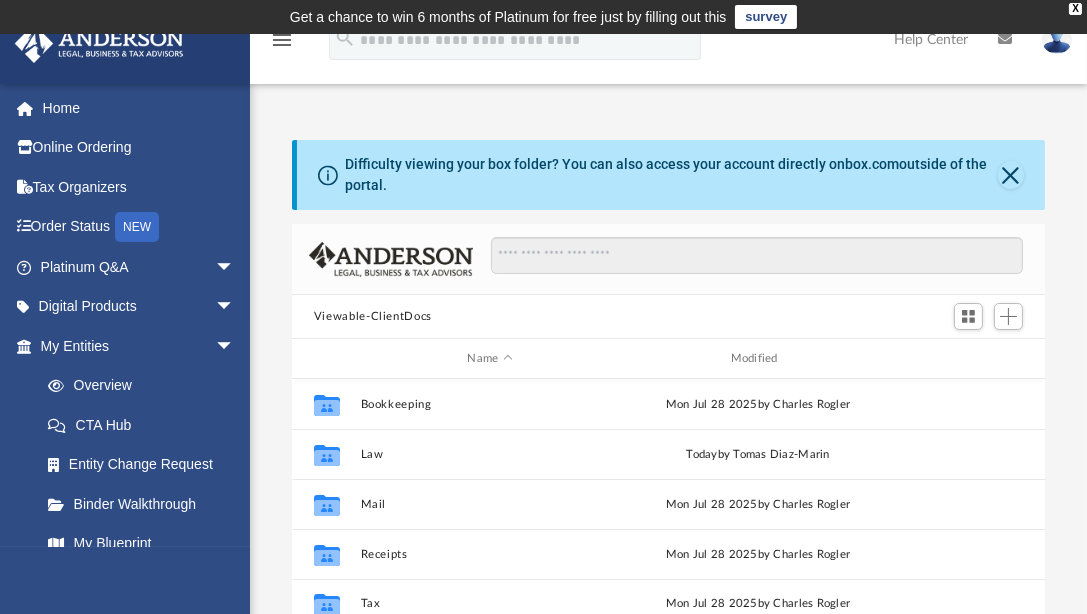 scroll, scrollTop: 16, scrollLeft: 16, axis: both 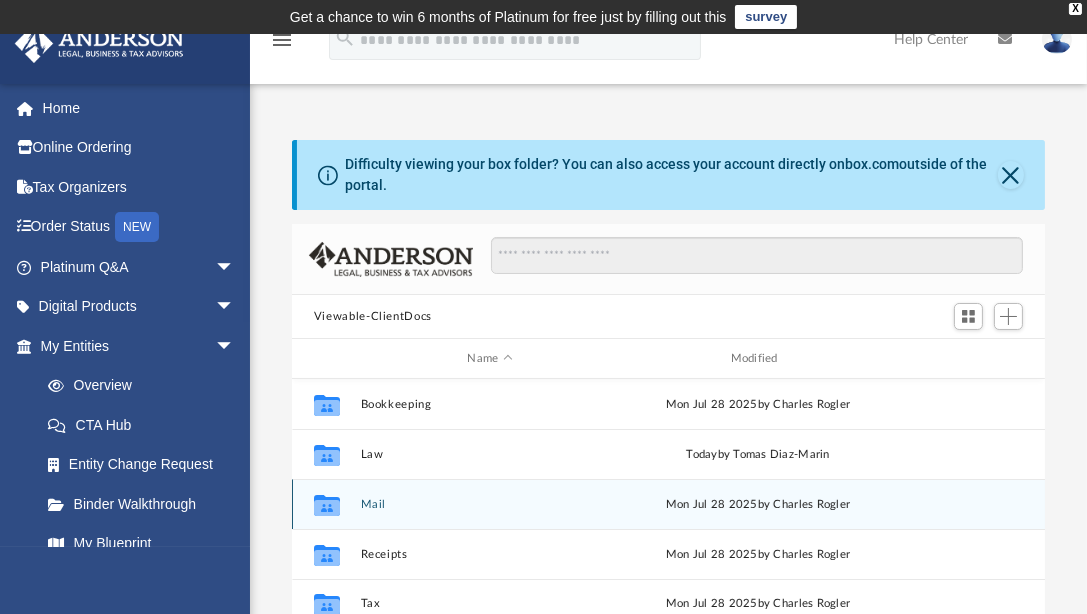 click on "Collaborated Folder Mail Mon Jul 28 2025  by [FIRST] [LAST]" at bounding box center (668, 504) 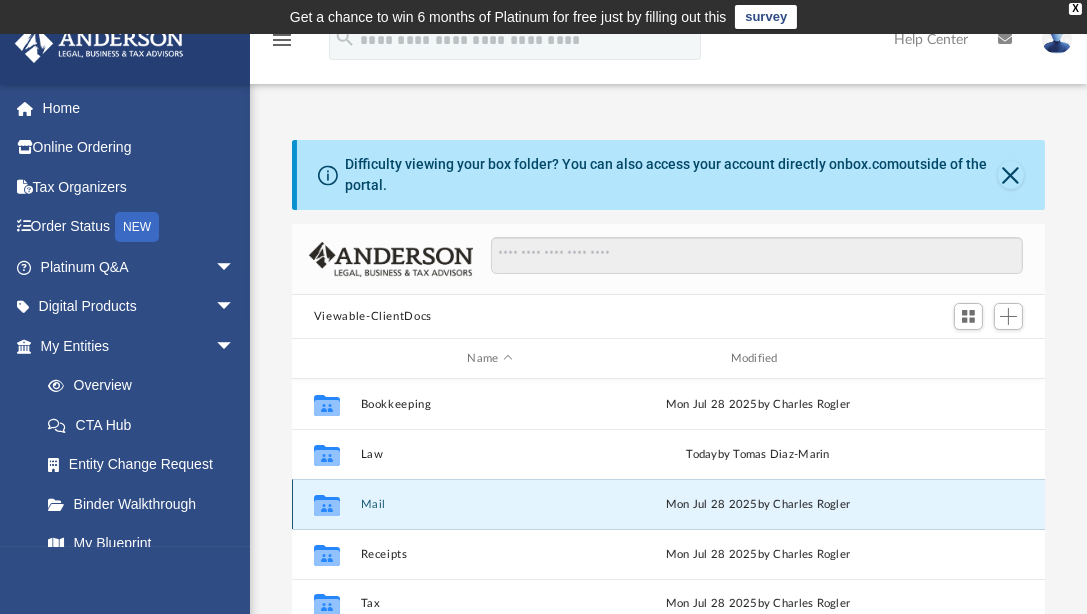 click on "Mail" at bounding box center [489, 504] 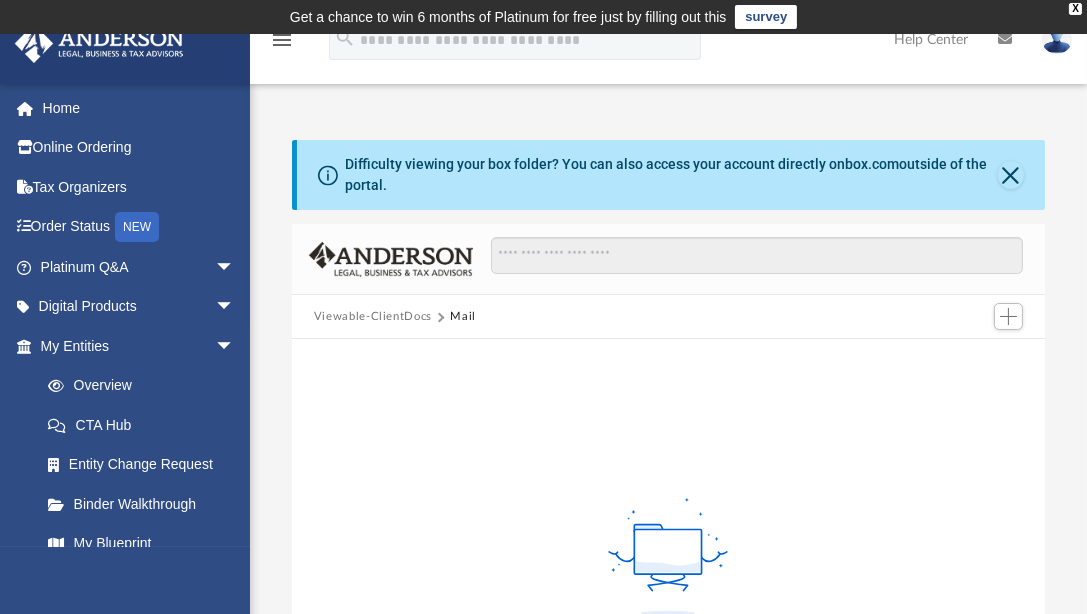 click on "Viewable-ClientDocs" at bounding box center [373, 317] 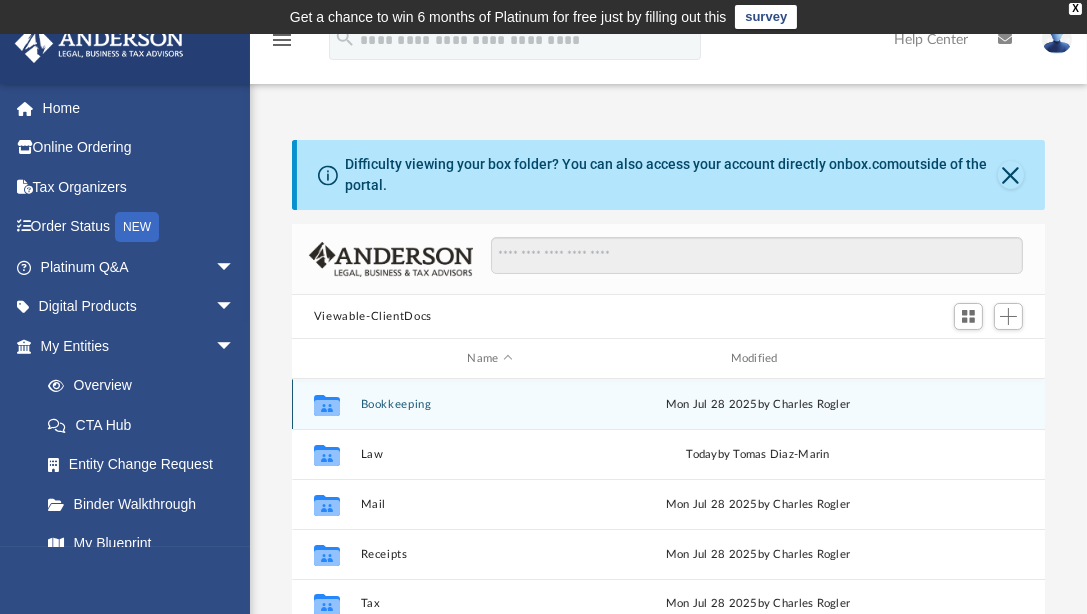 scroll, scrollTop: 16, scrollLeft: 16, axis: both 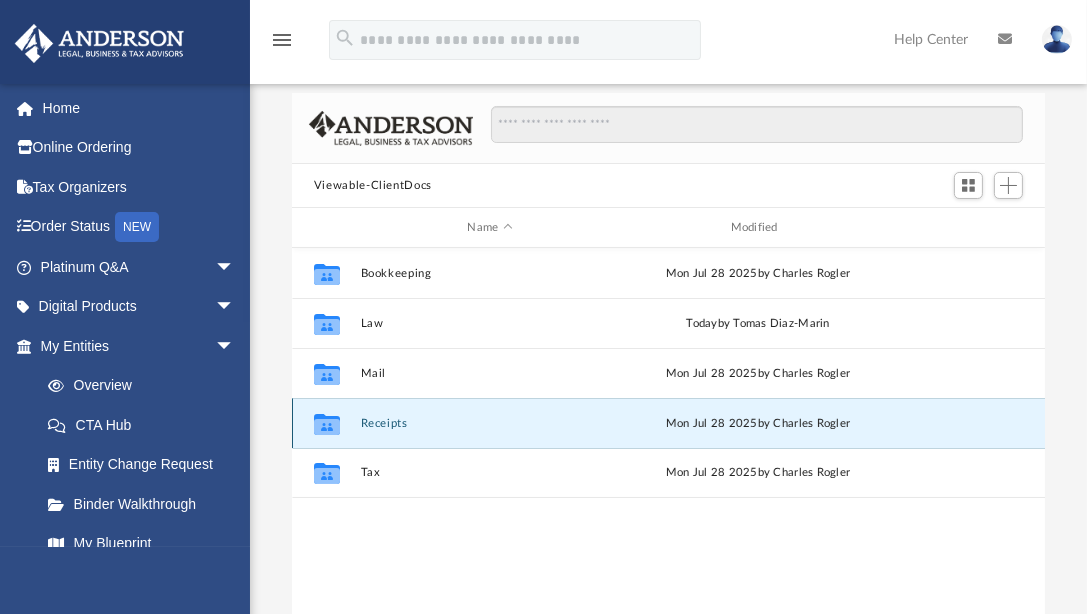 click on "Receipts" at bounding box center [489, 423] 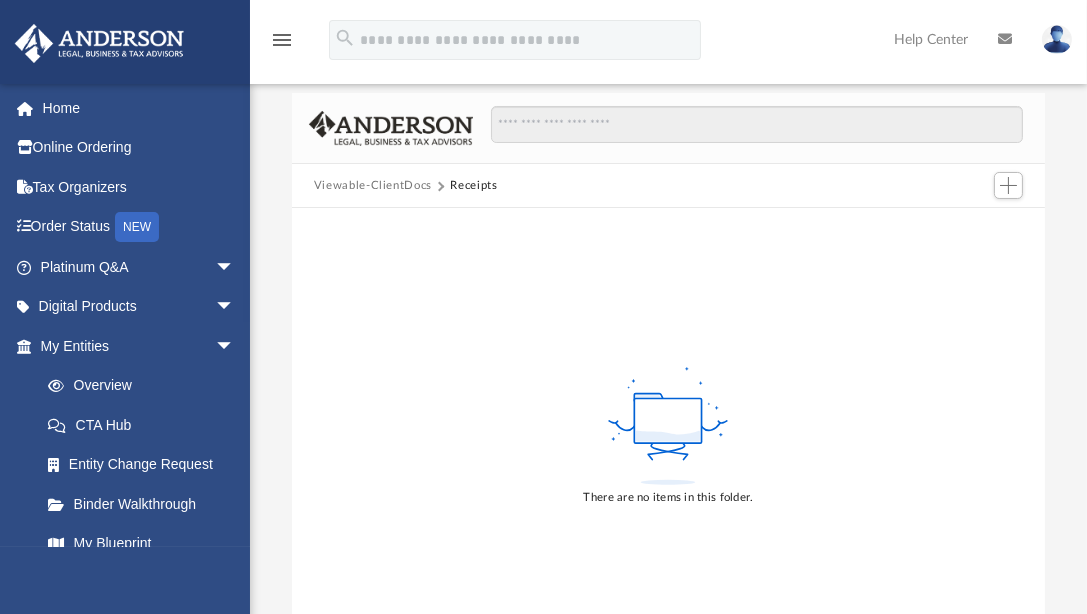 click on "Viewable-ClientDocs" at bounding box center (373, 186) 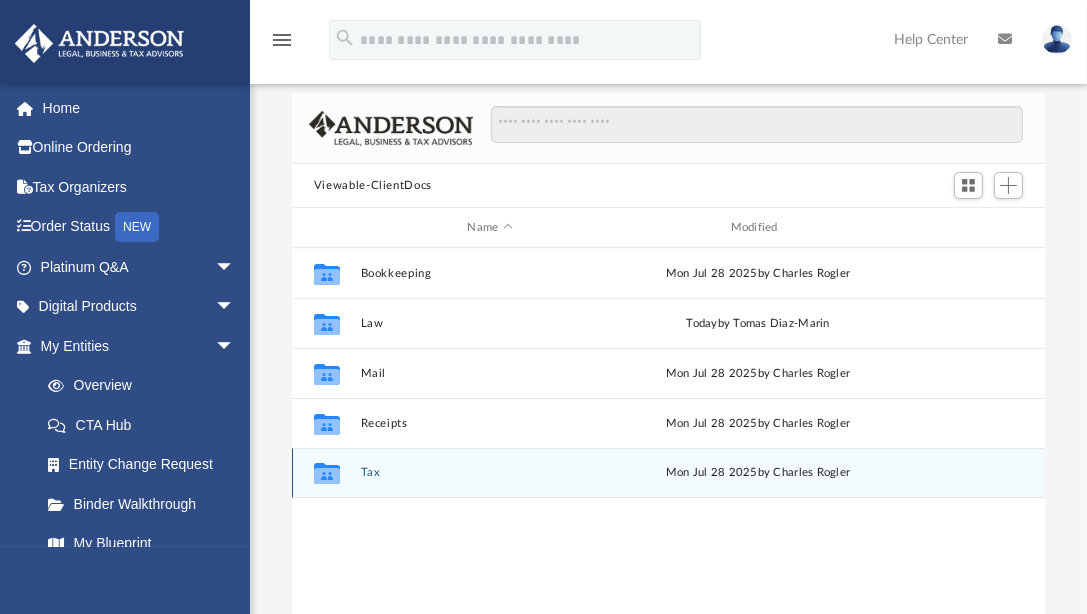 scroll, scrollTop: 16, scrollLeft: 16, axis: both 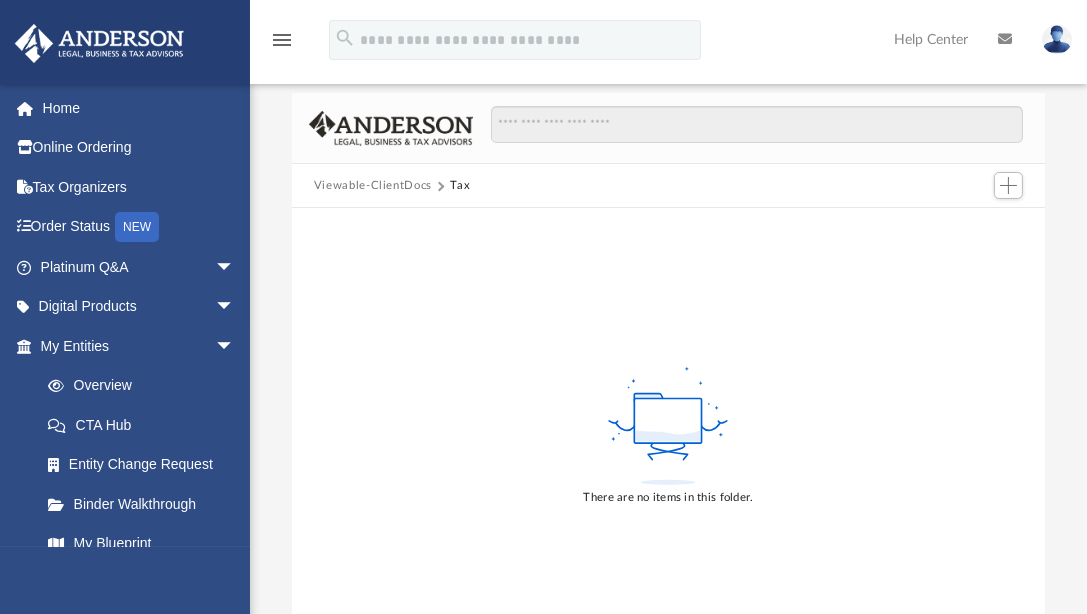 click on "Viewable-ClientDocs" at bounding box center (373, 186) 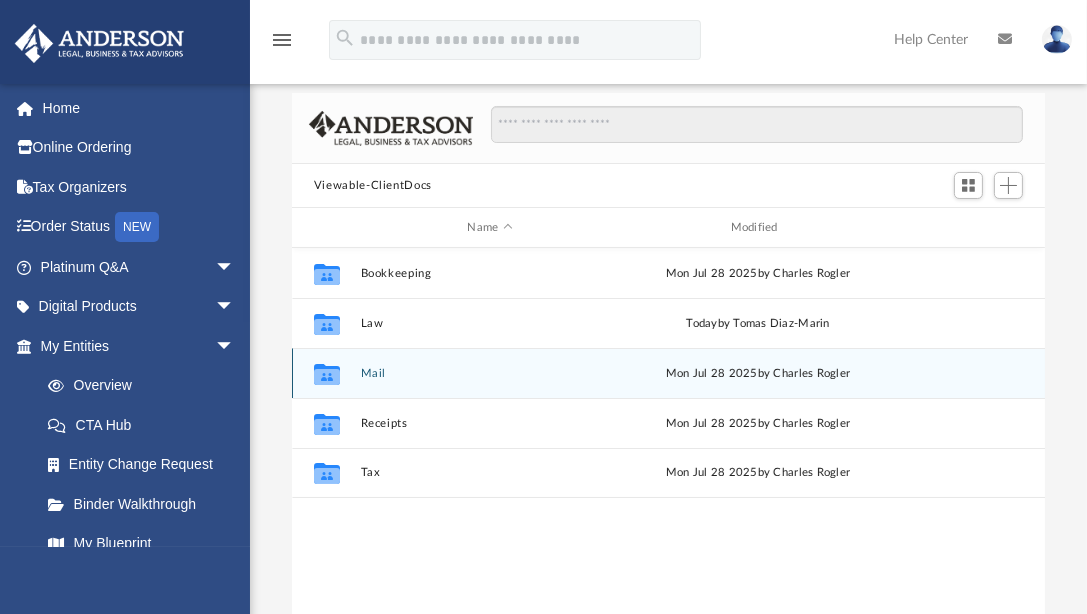scroll, scrollTop: 16, scrollLeft: 16, axis: both 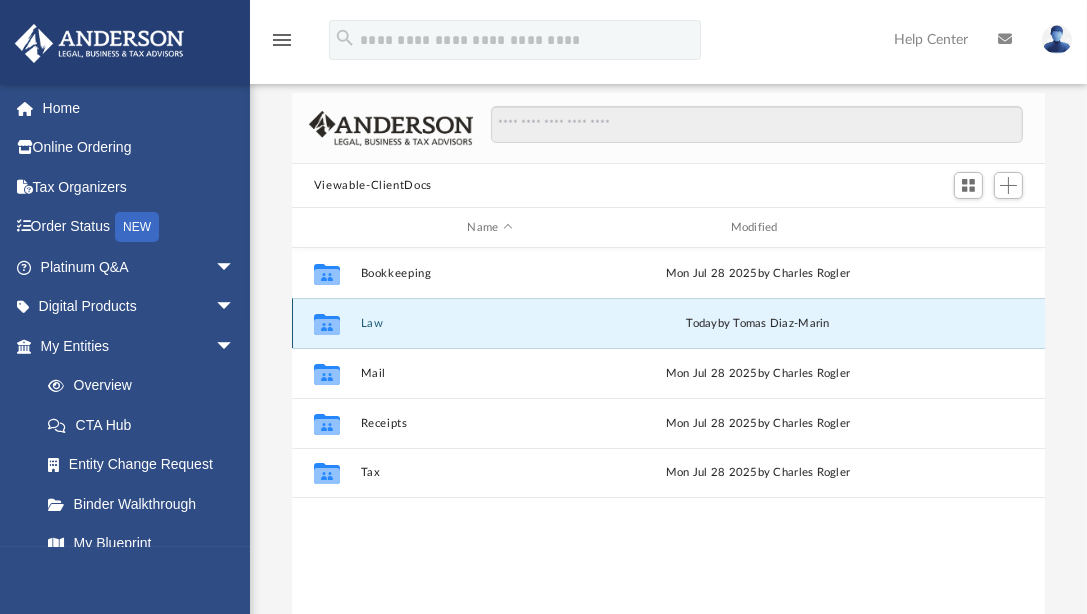 click on "Law" at bounding box center (489, 323) 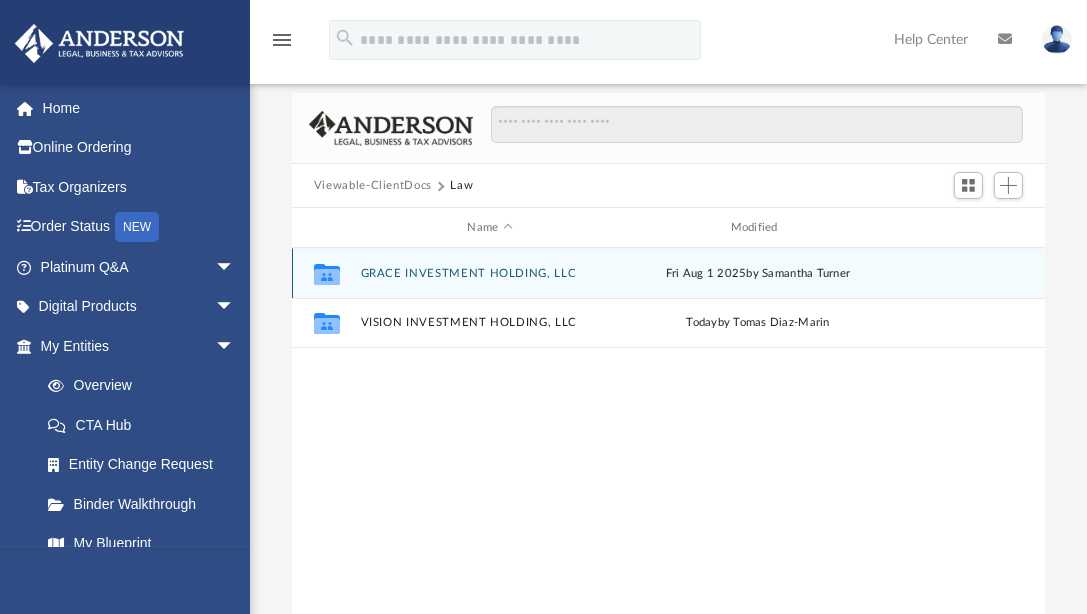 click on "GRACE INVESTMENT HOLDING, LLC" at bounding box center [489, 273] 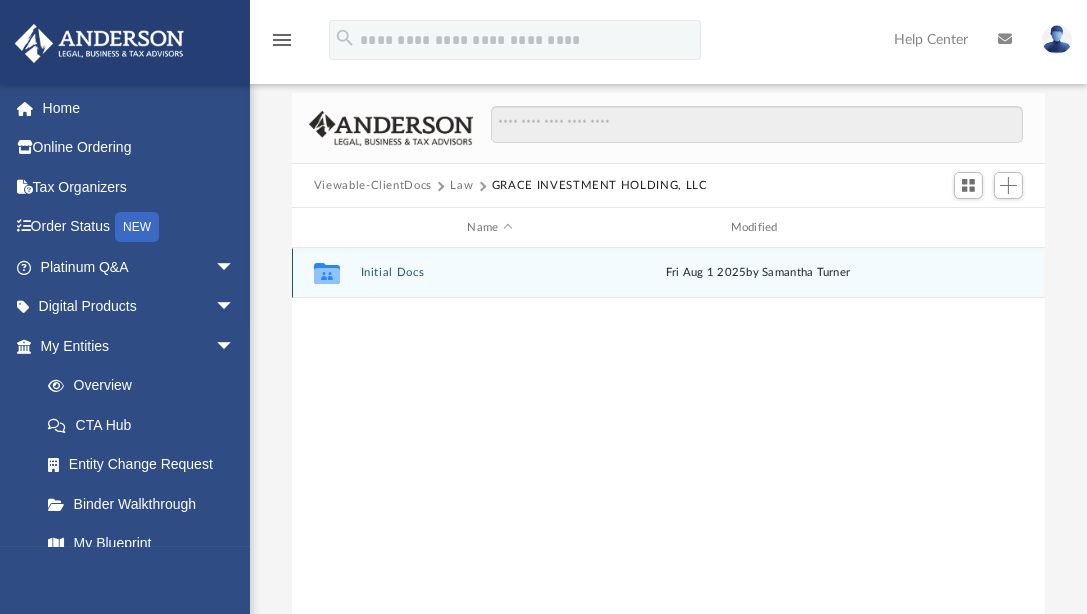 click on "Initial Docs" at bounding box center (489, 272) 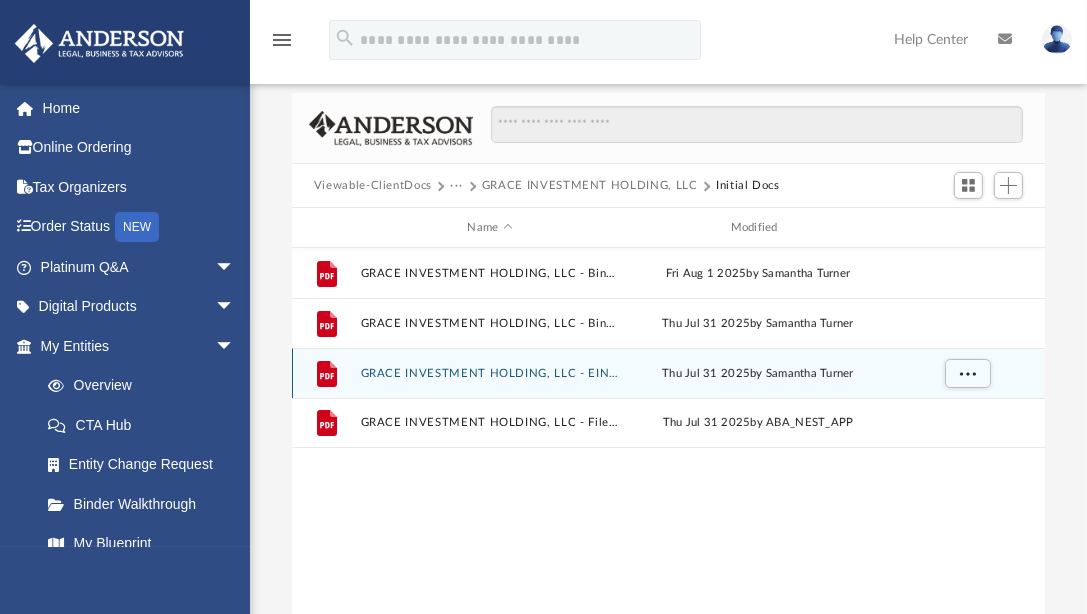 click on "GRACE INVESTMENT HOLDING, LLC - EIN Notice.pdf" at bounding box center (489, 373) 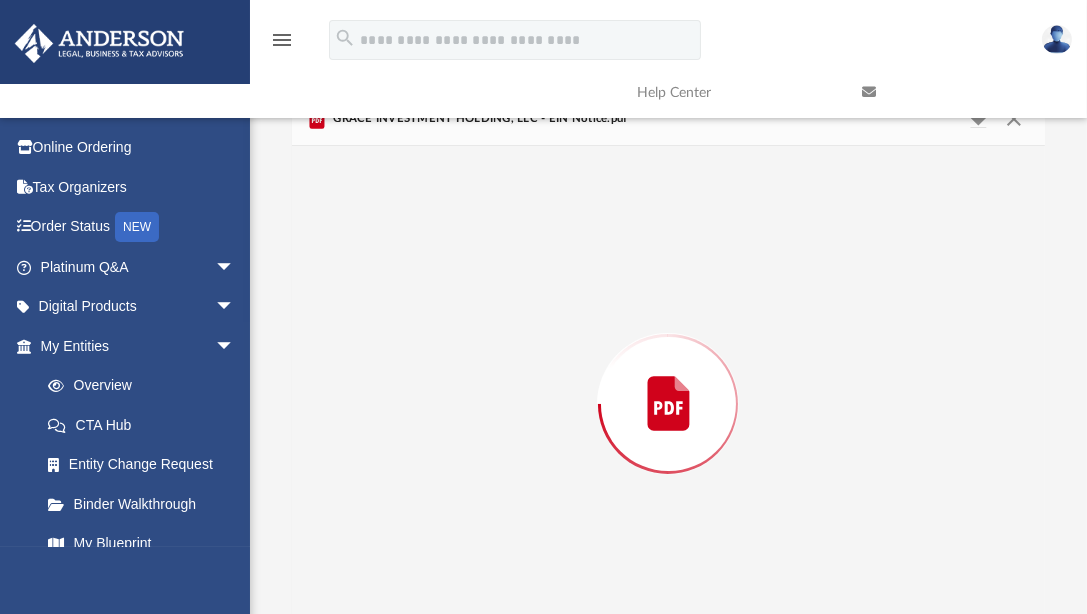 scroll, scrollTop: 179, scrollLeft: 0, axis: vertical 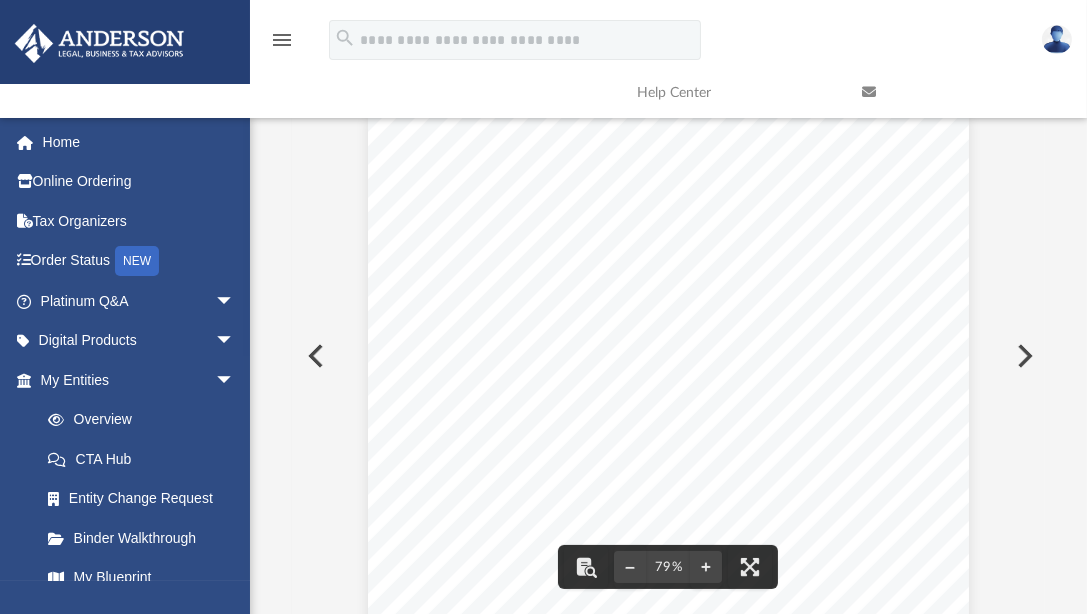 click at bounding box center [314, 356] 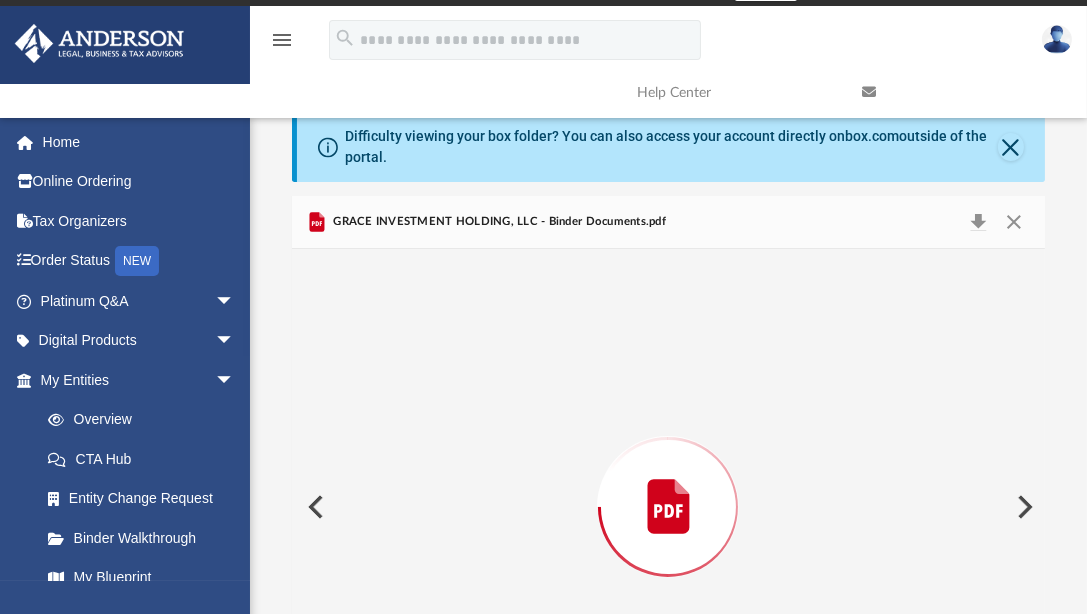 scroll, scrollTop: 0, scrollLeft: 0, axis: both 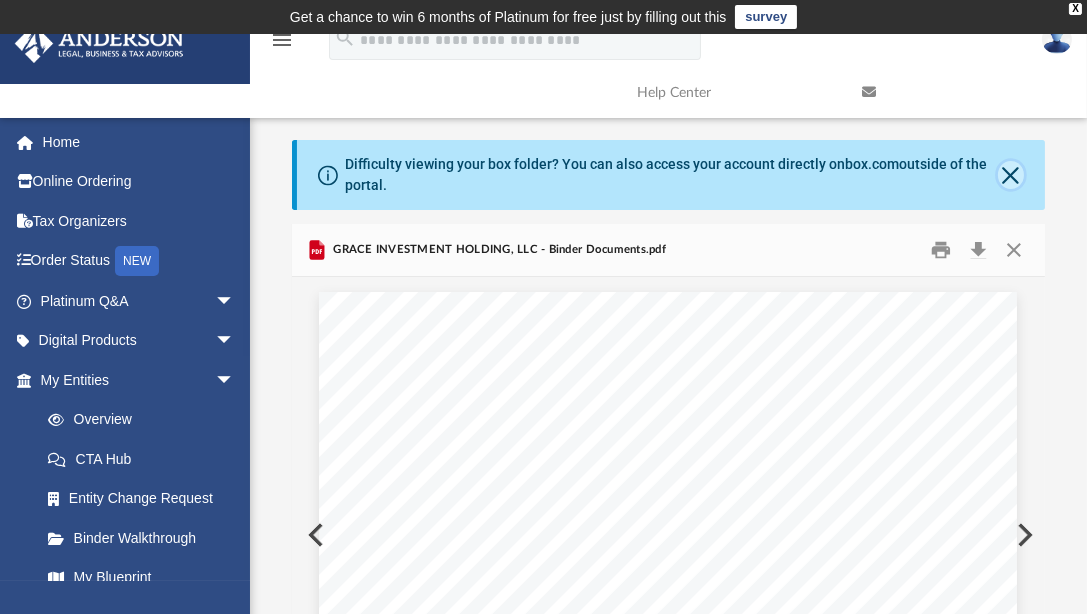 click 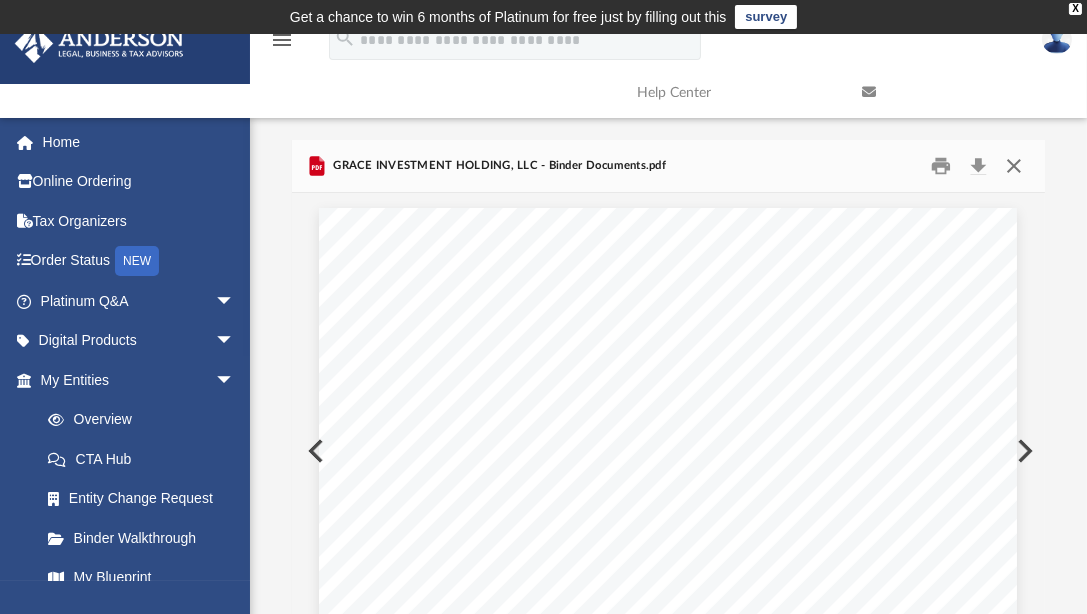 click at bounding box center (1014, 166) 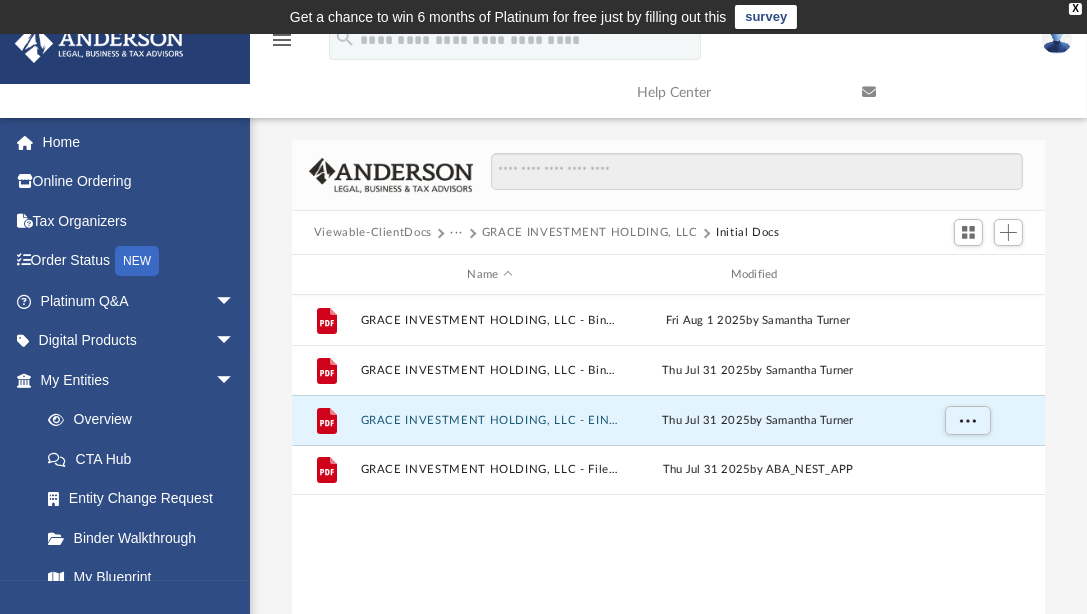 click on "Viewable-ClientDocs" at bounding box center [373, 233] 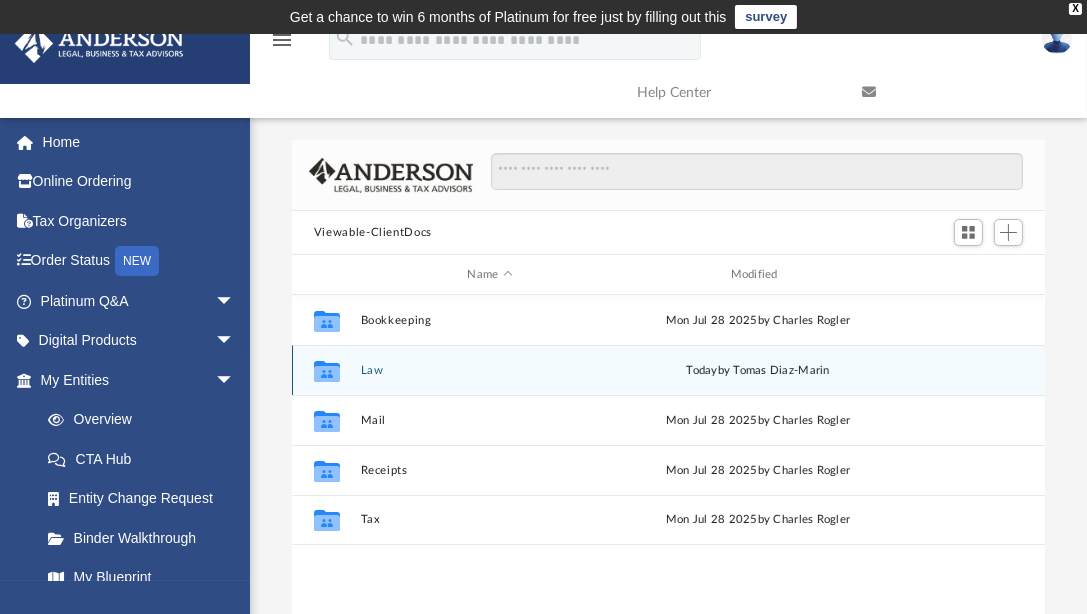 click on "Law" at bounding box center (489, 370) 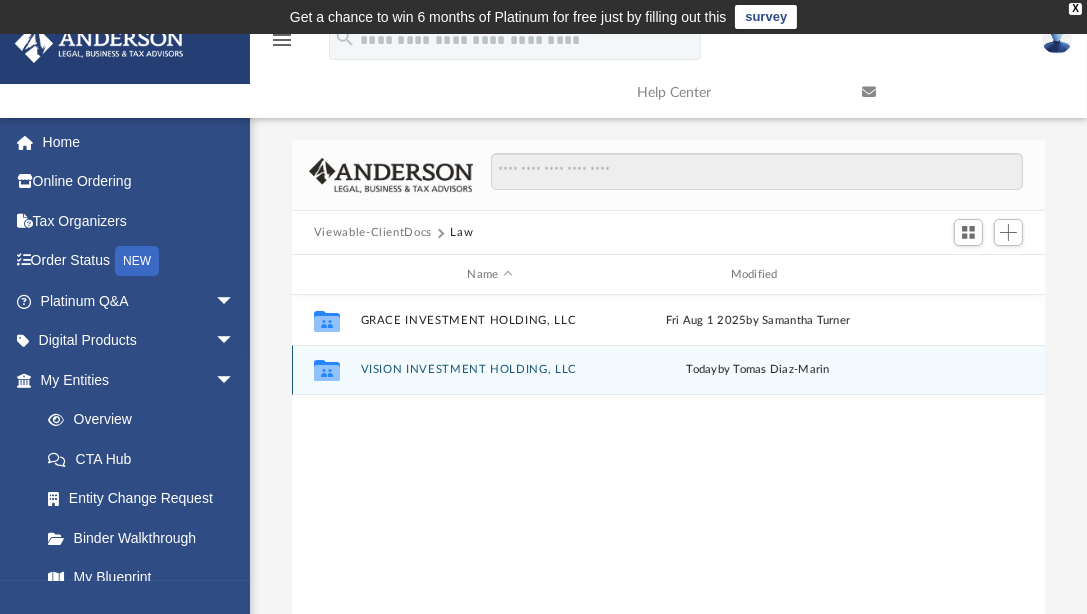 click on "VISION INVESTMENT HOLDING, LLC" at bounding box center [489, 369] 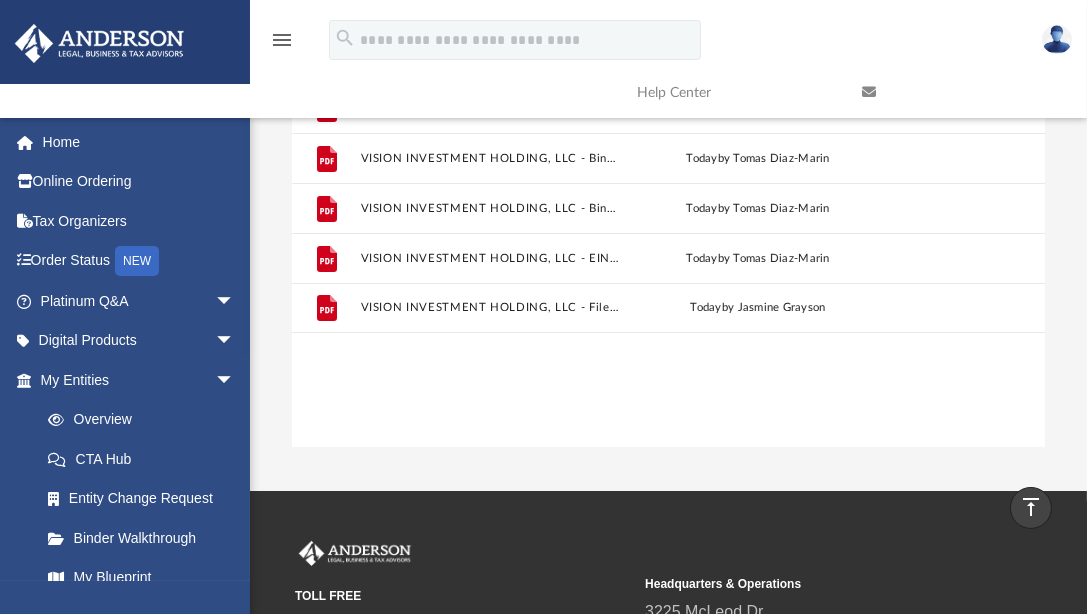 scroll, scrollTop: 151, scrollLeft: 0, axis: vertical 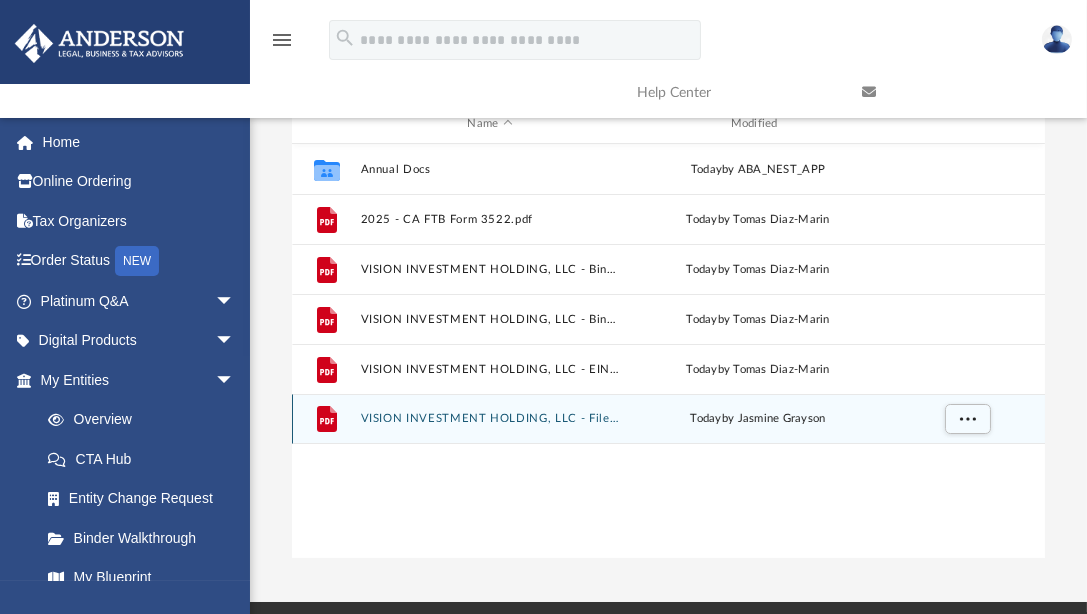 click on "File VISION INVESTMENT HOLDING, LLC - Filed Articles.pdf today  by [FIRST] [LAST]" at bounding box center (668, 419) 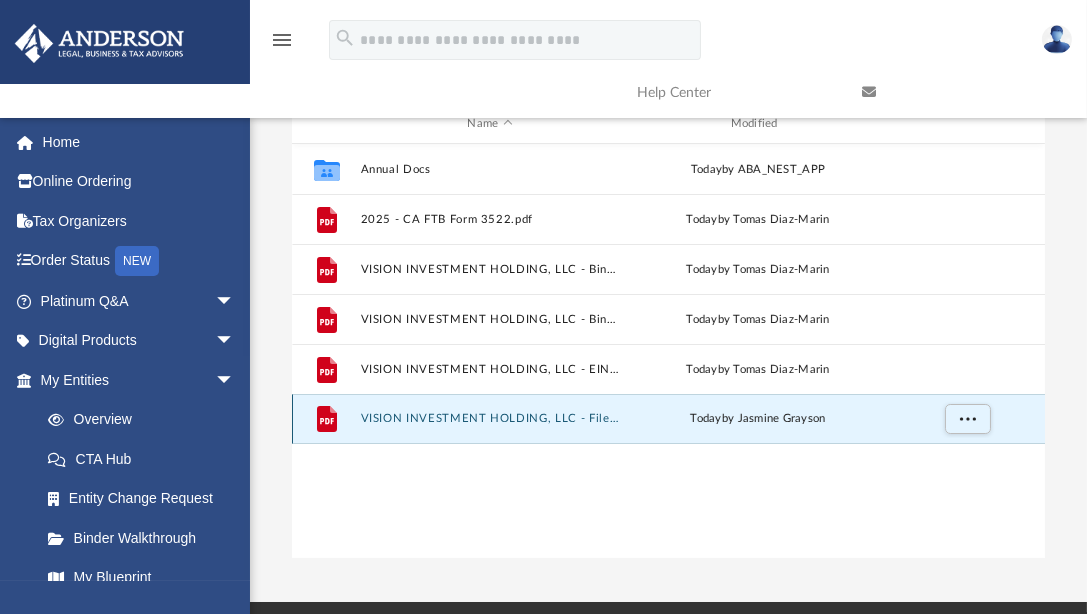 click on "File VISION INVESTMENT HOLDING, LLC - Filed Articles.pdf today  by [FIRST] [LAST]" at bounding box center (668, 419) 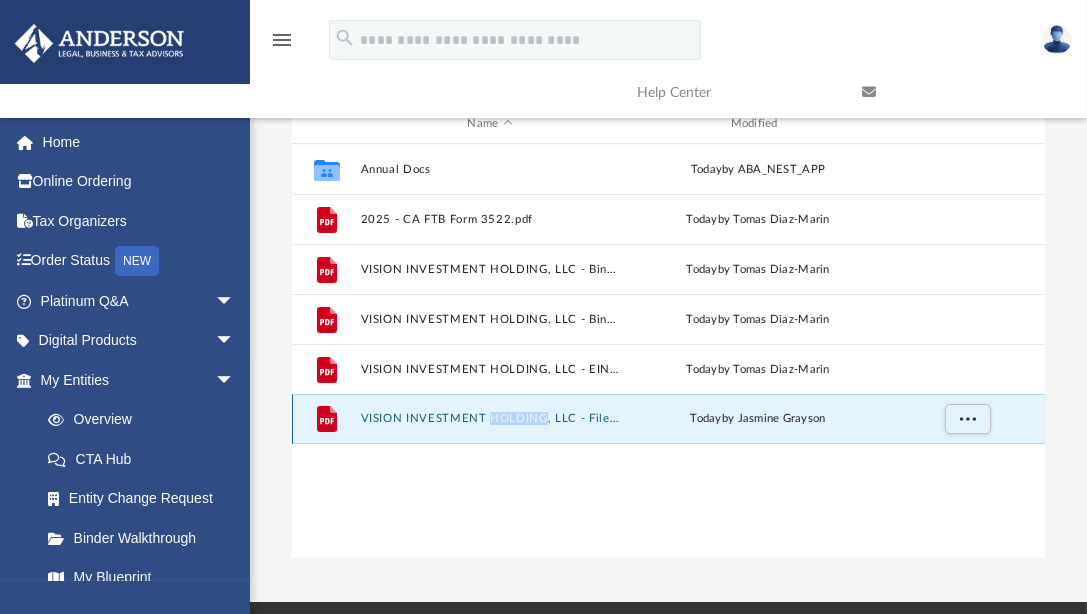 click on "File VISION INVESTMENT HOLDING, LLC - Filed Articles.pdf today  by [FIRST] [LAST]" at bounding box center (668, 419) 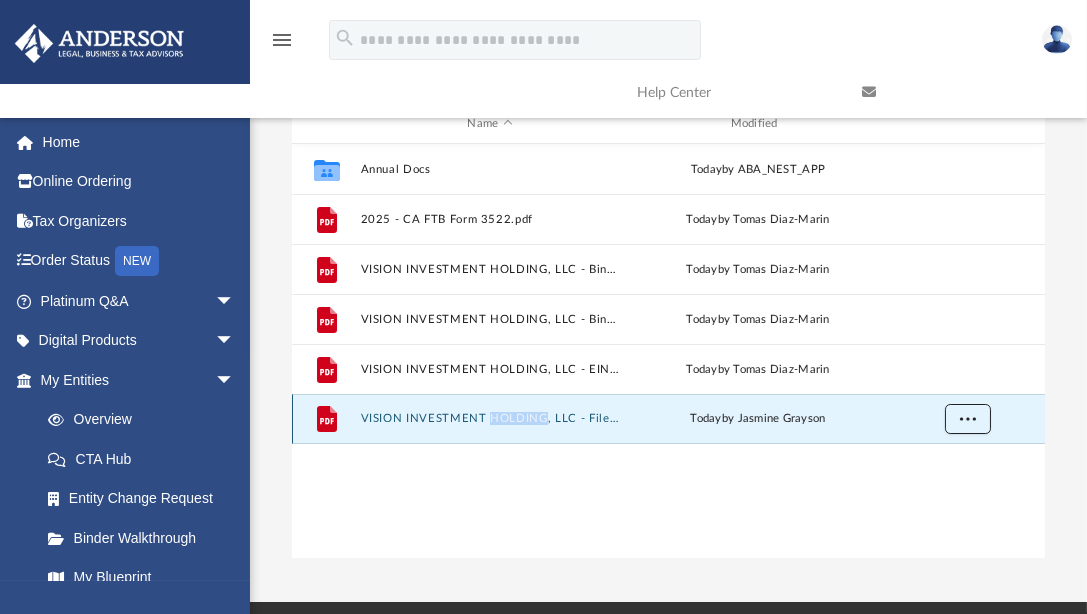 click at bounding box center [967, 418] 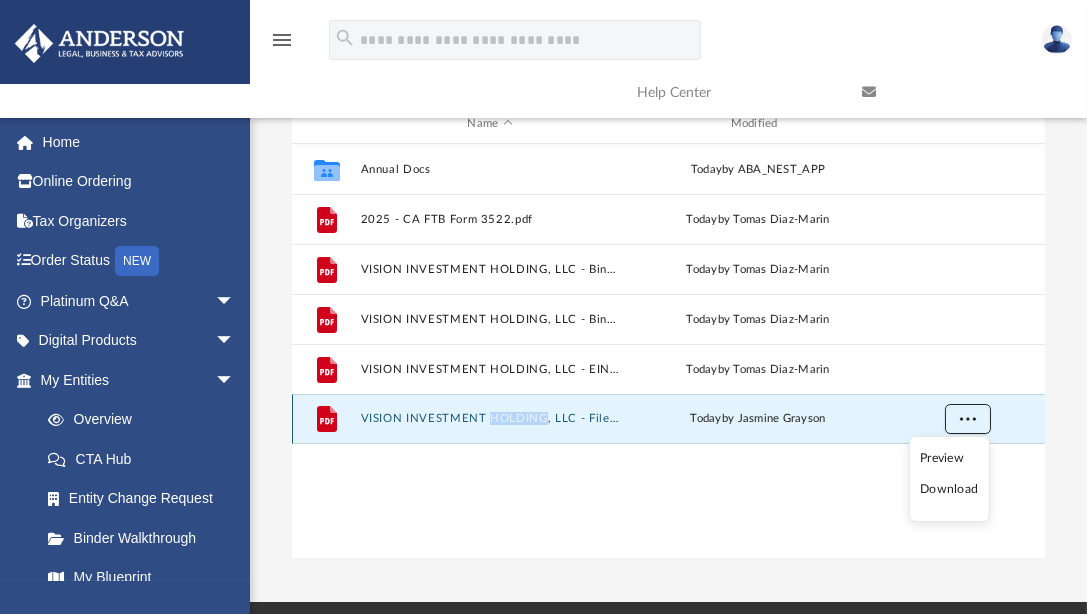 click at bounding box center [967, 419] 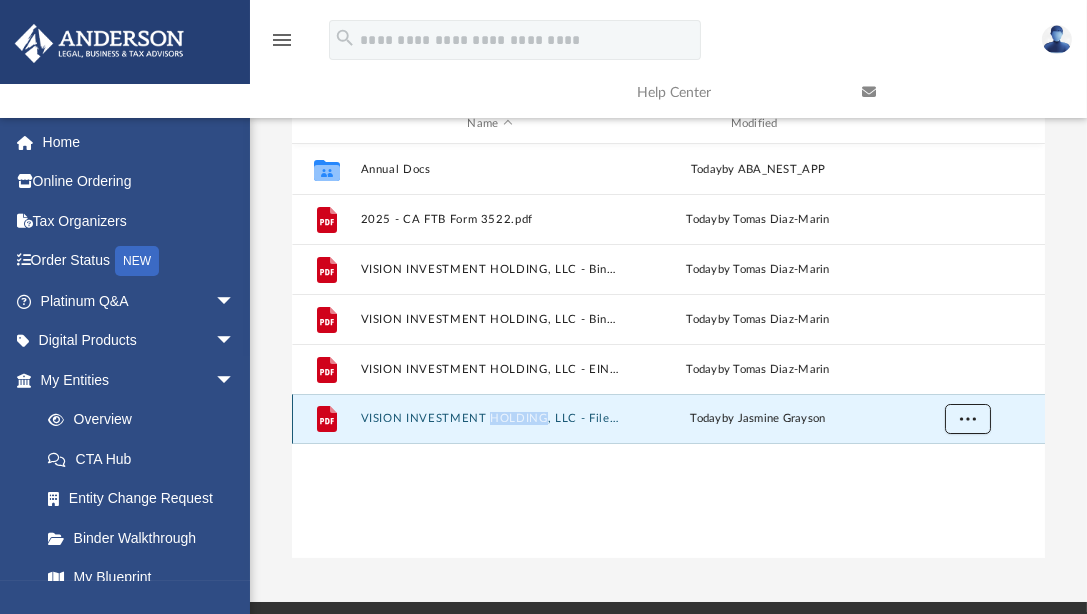 click at bounding box center (967, 419) 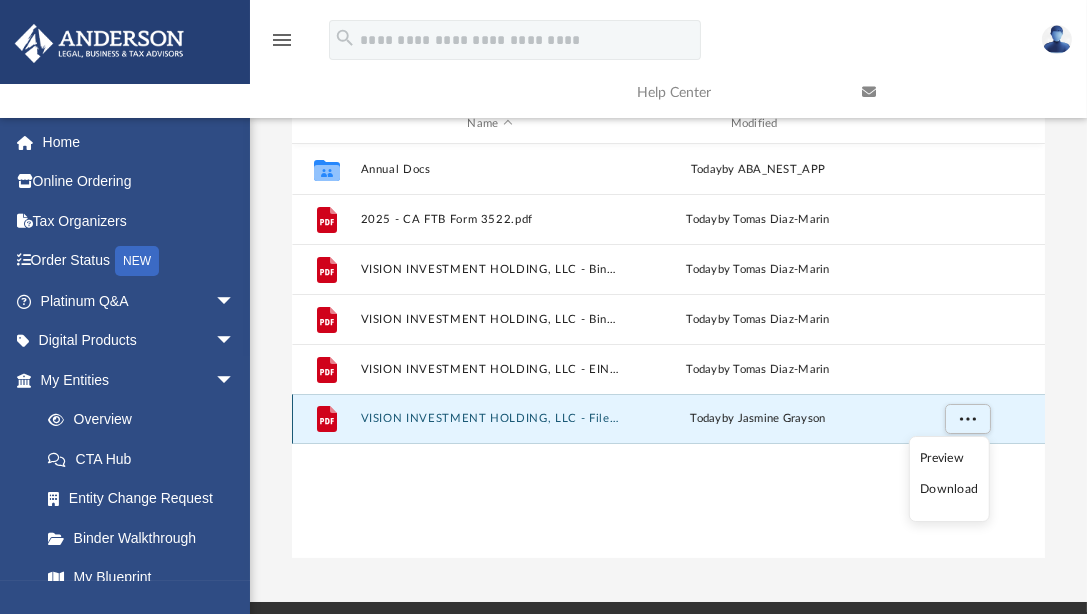 drag, startPoint x: 955, startPoint y: 421, endPoint x: 881, endPoint y: 420, distance: 74.00676 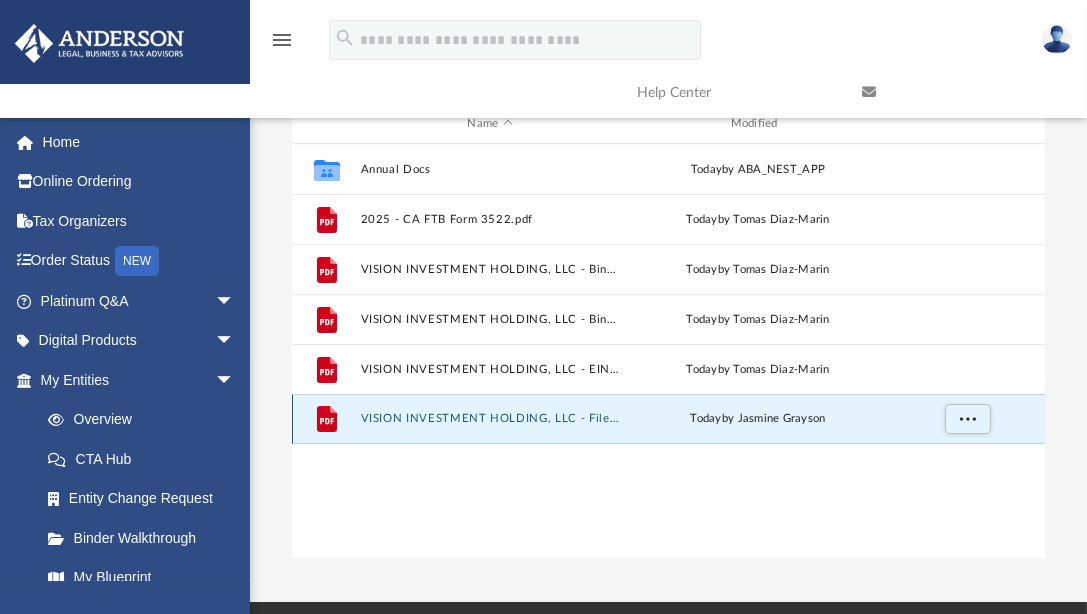 click on "VISION INVESTMENT HOLDING, LLC - Filed Articles.pdf" at bounding box center [489, 418] 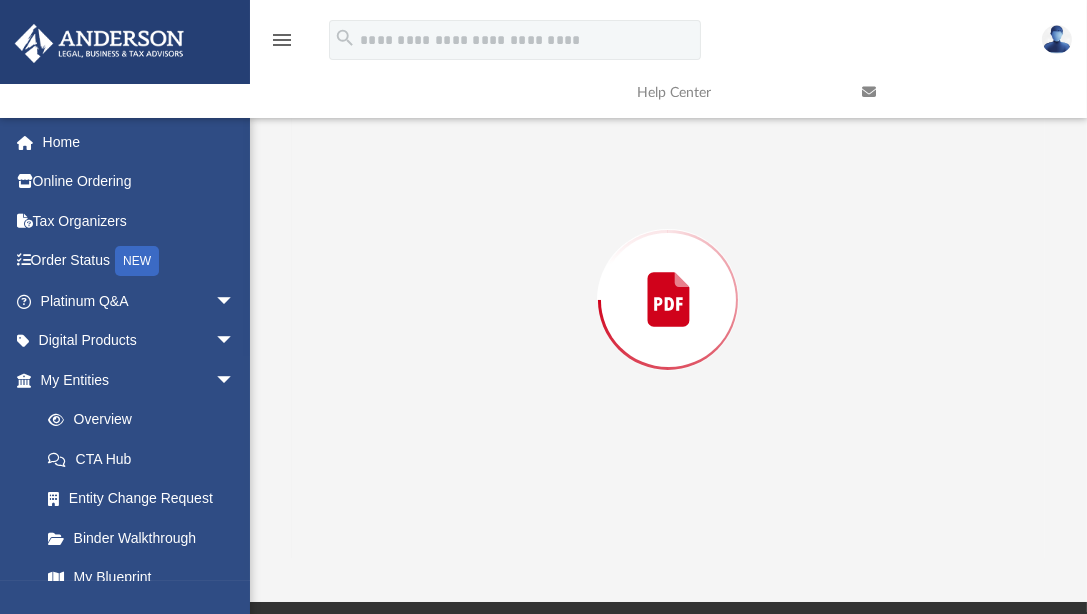 scroll, scrollTop: 140, scrollLeft: 0, axis: vertical 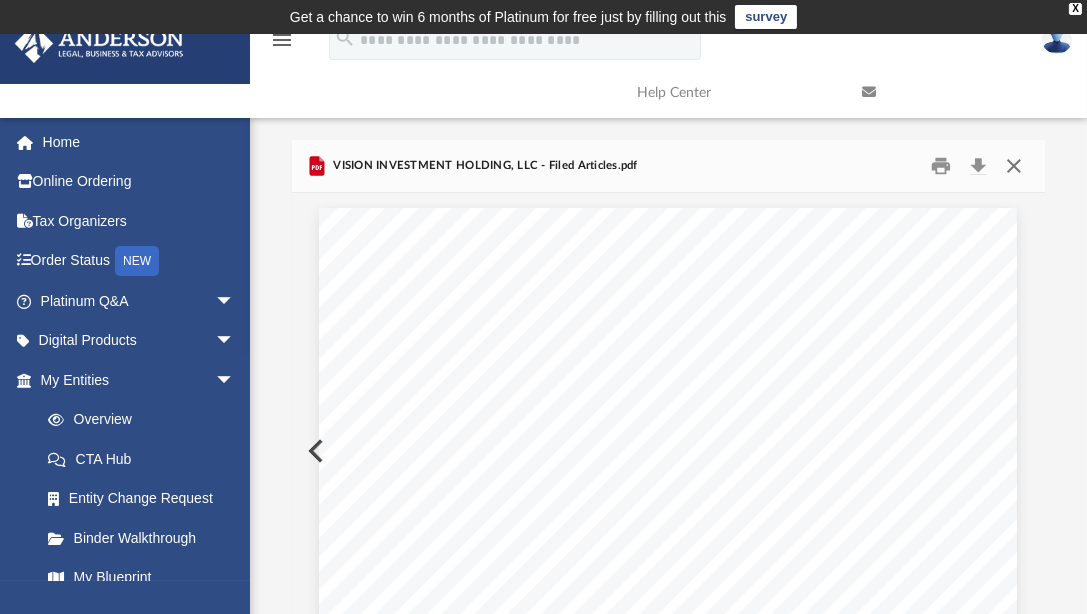 click at bounding box center [1014, 166] 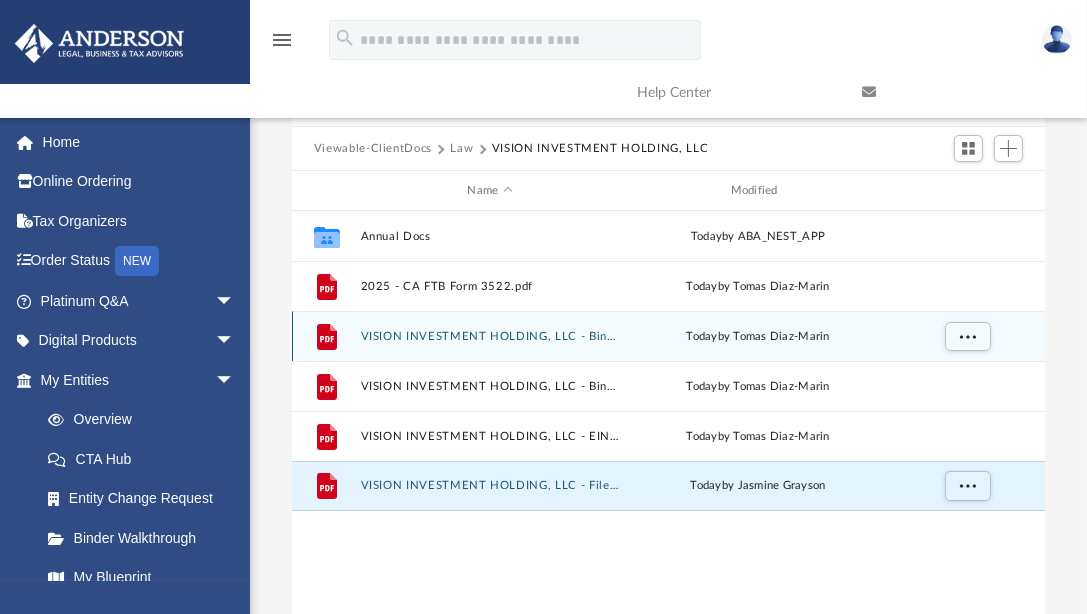 scroll, scrollTop: 90, scrollLeft: 0, axis: vertical 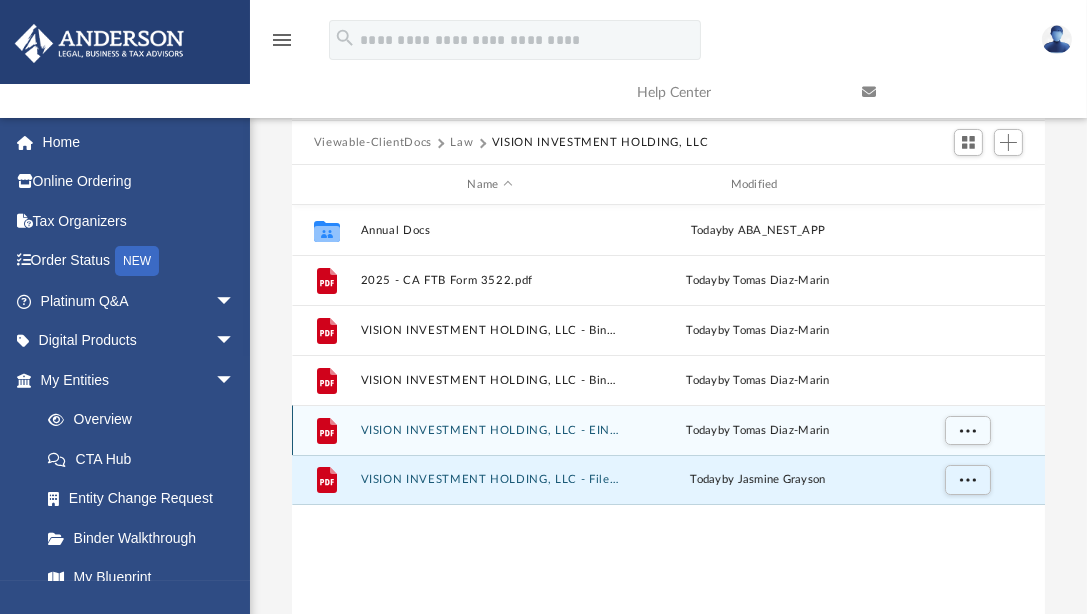 click on "VISION INVESTMENT HOLDING, LLC - EIN Notice.pdf" at bounding box center [489, 430] 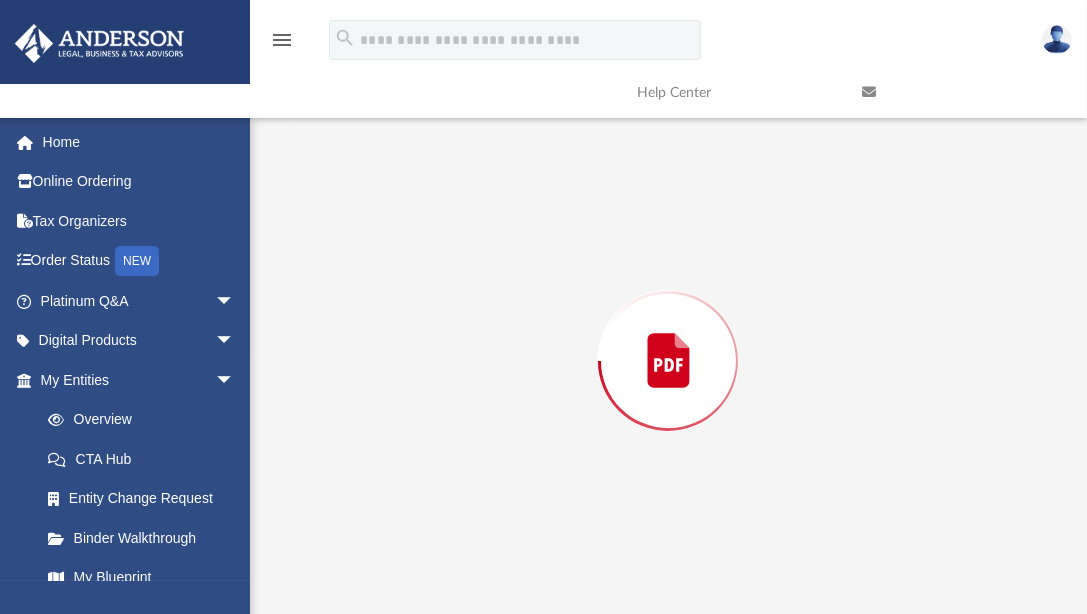 scroll, scrollTop: 95, scrollLeft: 0, axis: vertical 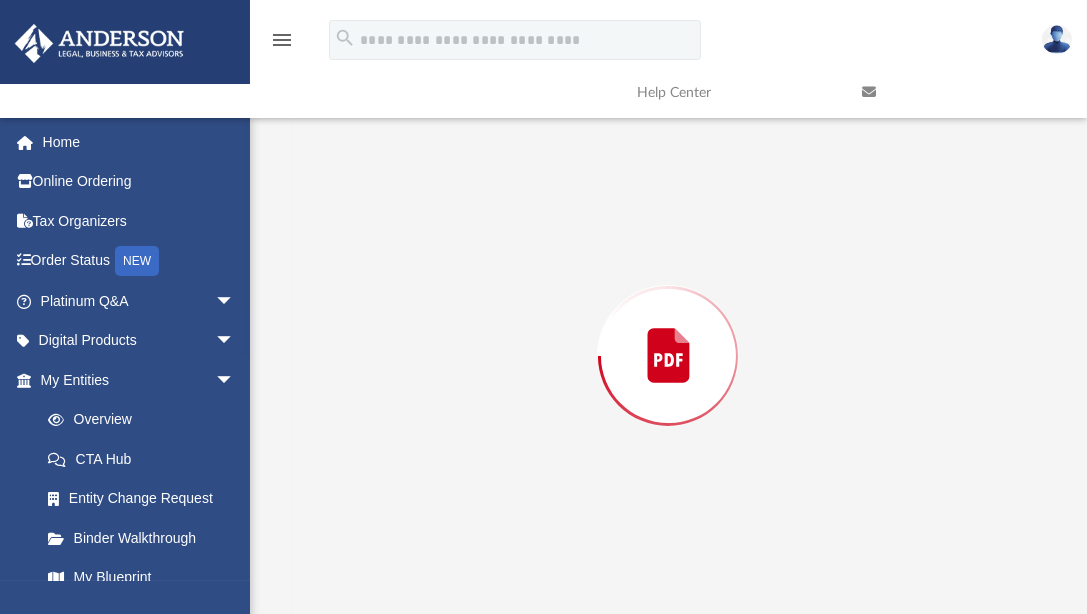 click at bounding box center (668, 356) 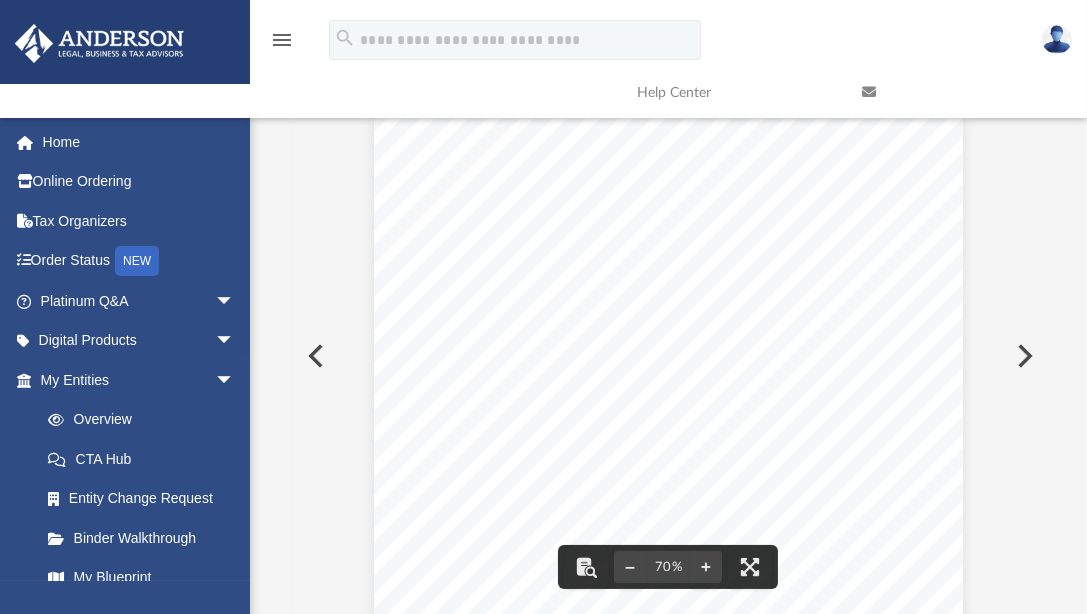 click at bounding box center (1023, 356) 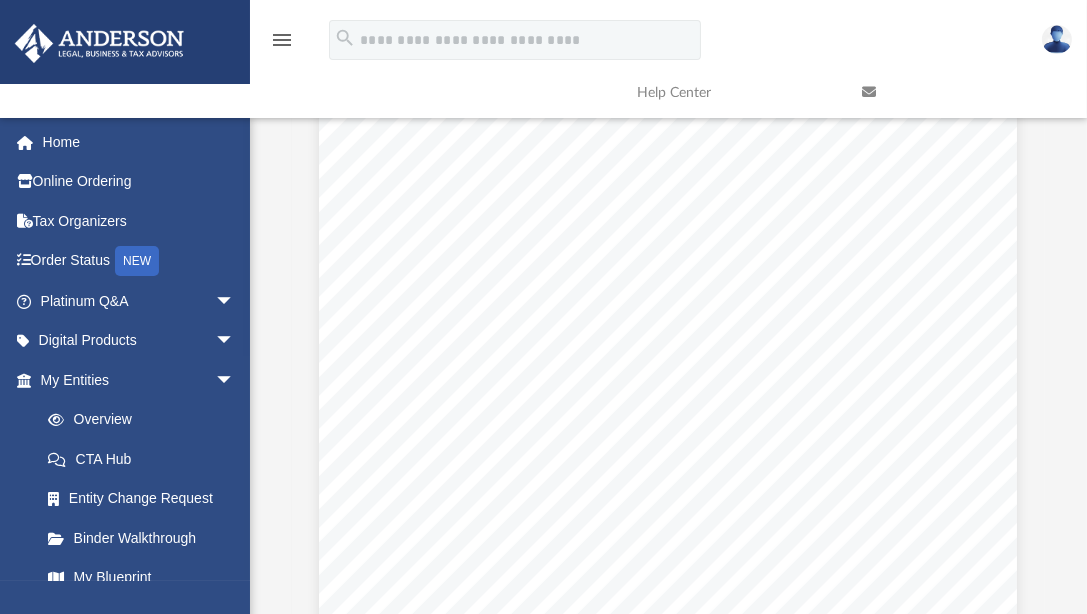 scroll, scrollTop: 0, scrollLeft: 0, axis: both 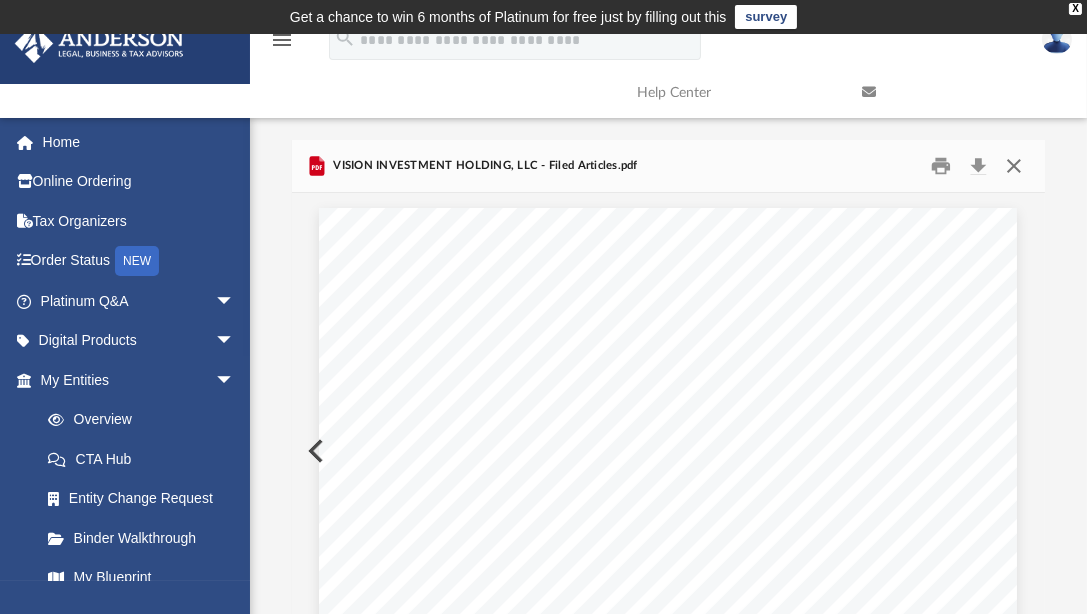 click at bounding box center (1014, 166) 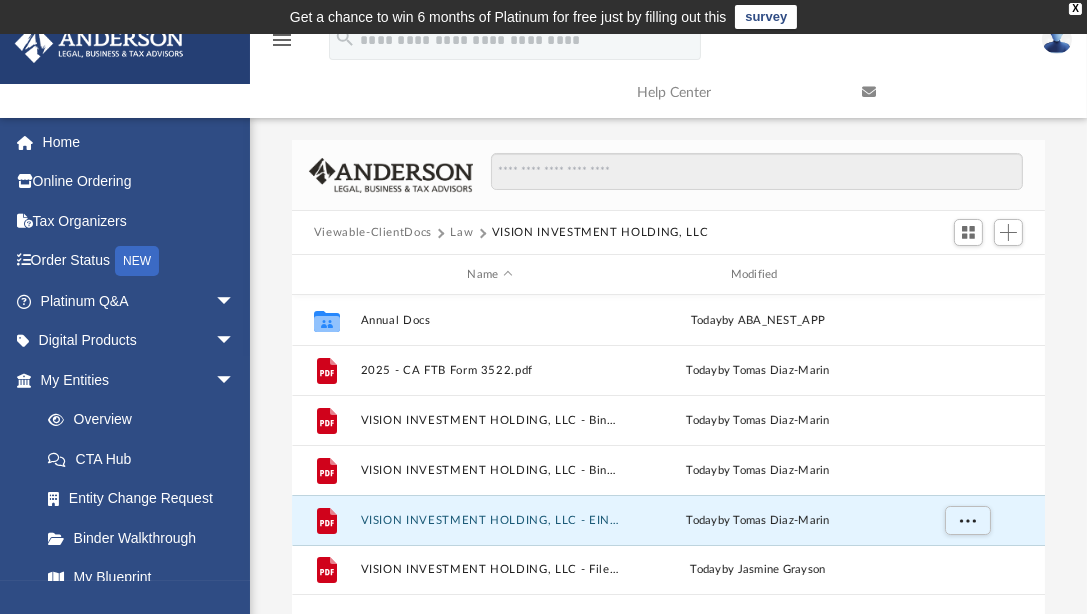 click on "Viewable-ClientDocs" at bounding box center [373, 233] 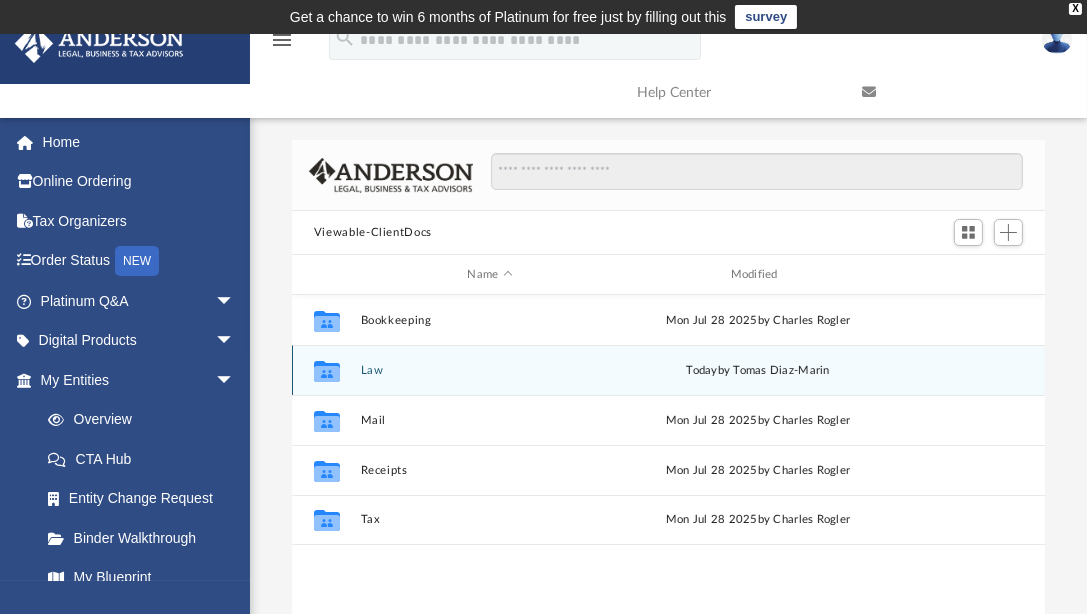 click on "Law" at bounding box center [489, 370] 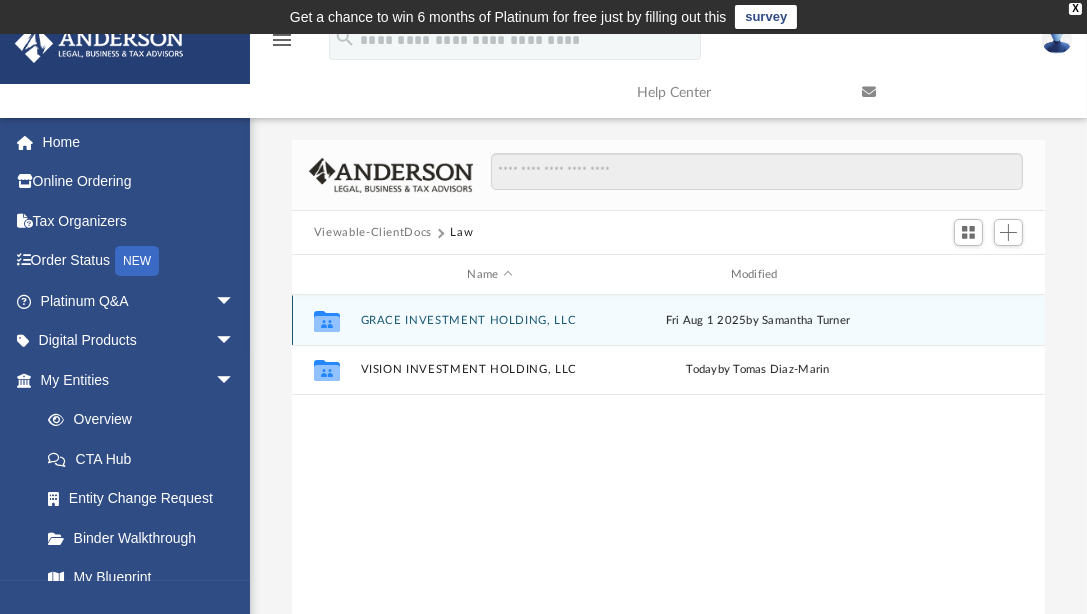 click on "GRACE INVESTMENT HOLDING, LLC" at bounding box center (489, 320) 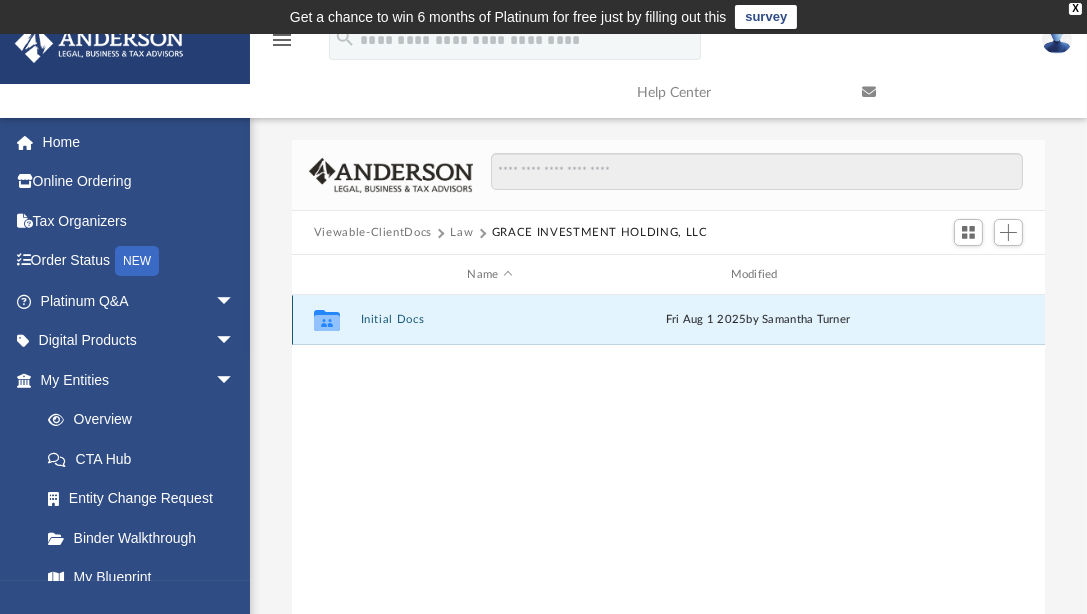 click on "Initial Docs" at bounding box center [489, 319] 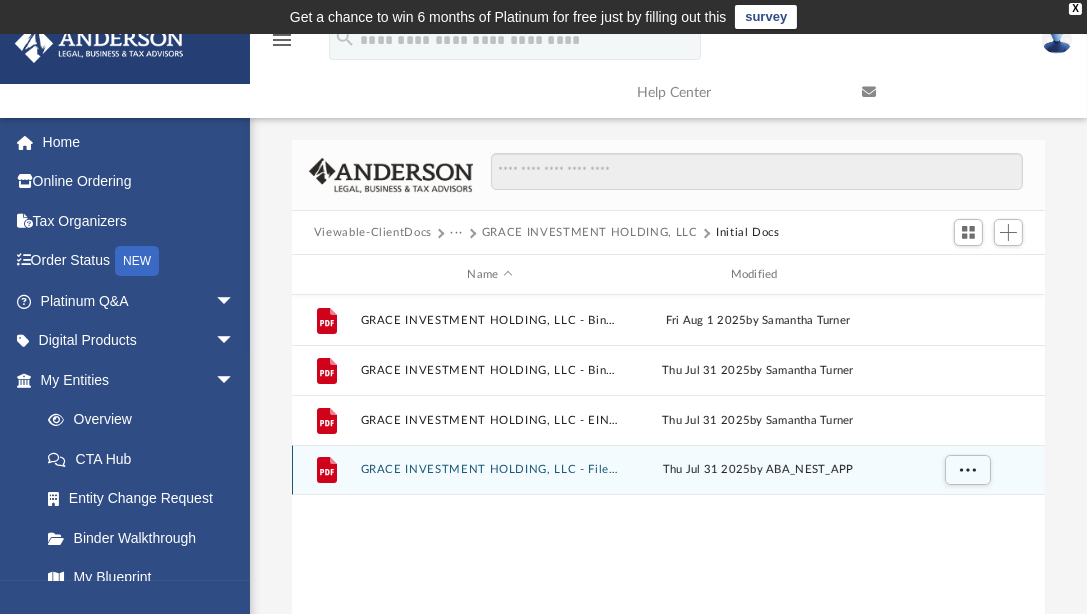 click on "GRACE INVESTMENT HOLDING, LLC - Filed Articles.pdf" at bounding box center [489, 469] 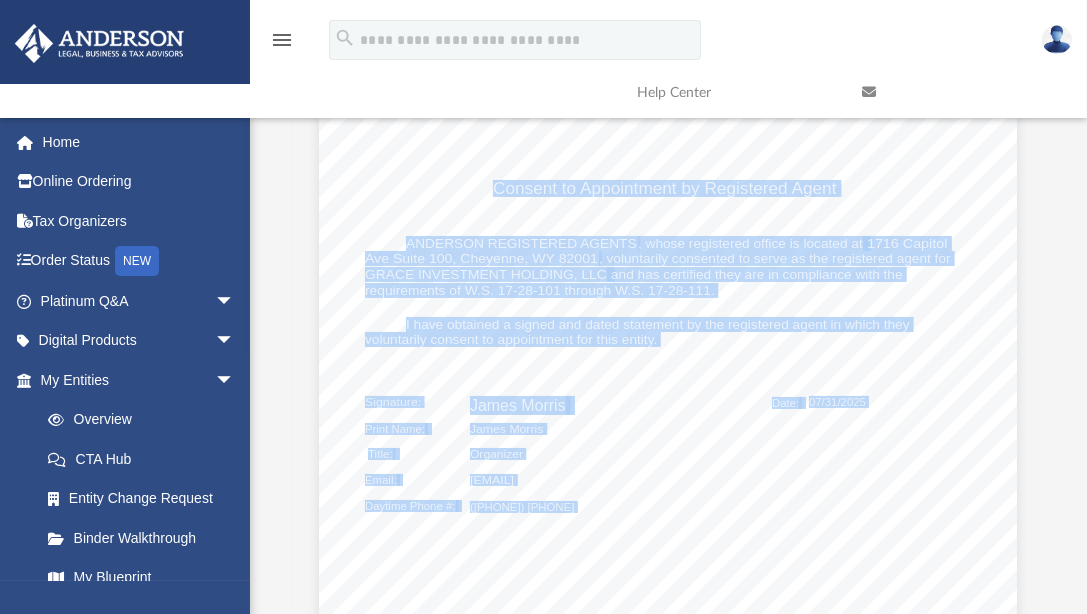scroll, scrollTop: 1966, scrollLeft: 0, axis: vertical 